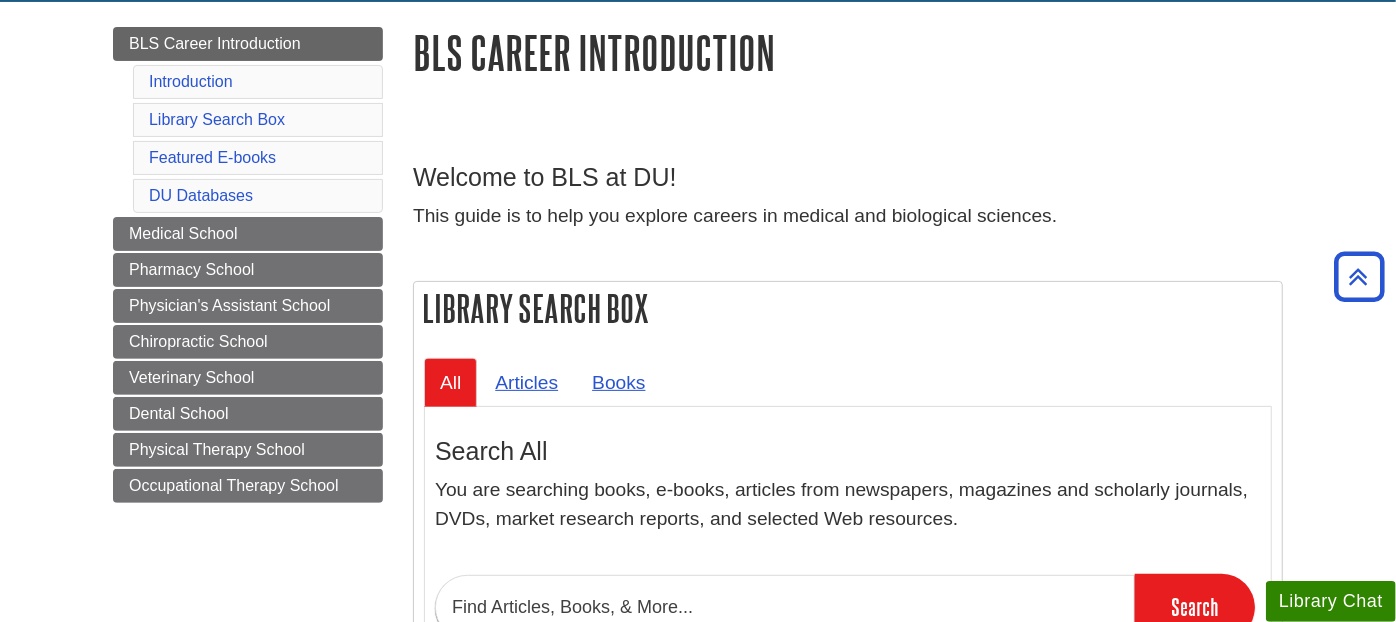 scroll, scrollTop: 0, scrollLeft: 0, axis: both 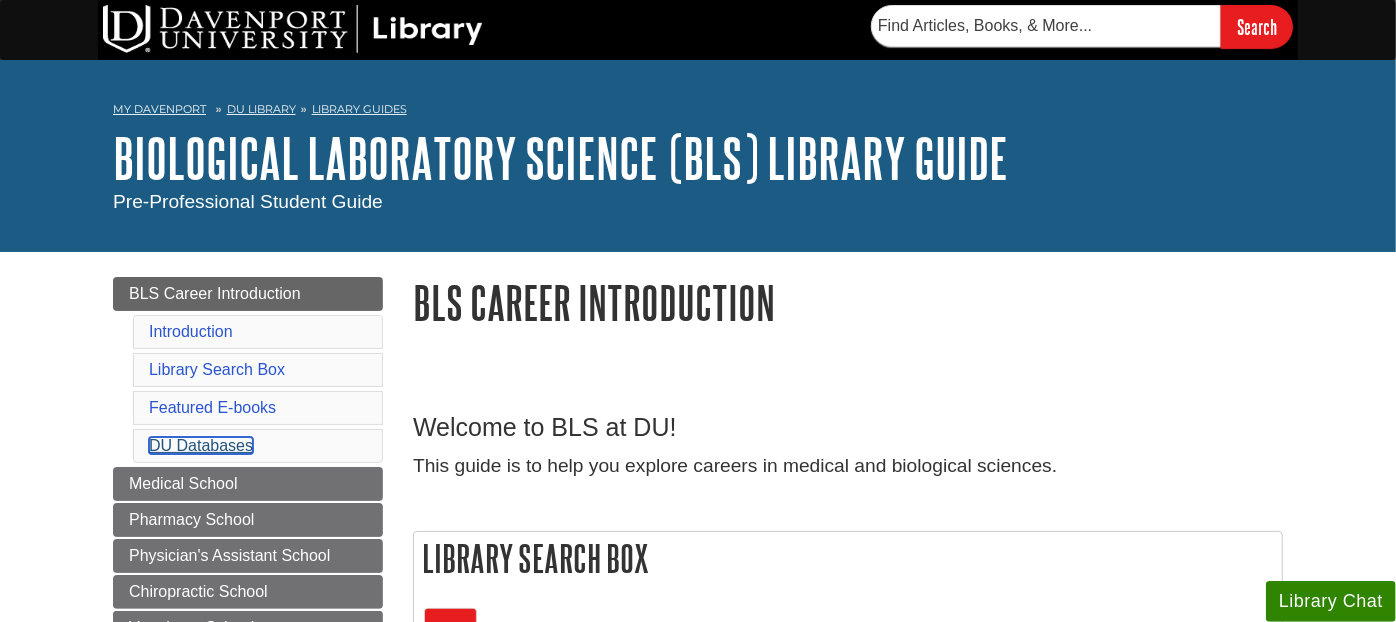 click on "DU Databases" at bounding box center [201, 445] 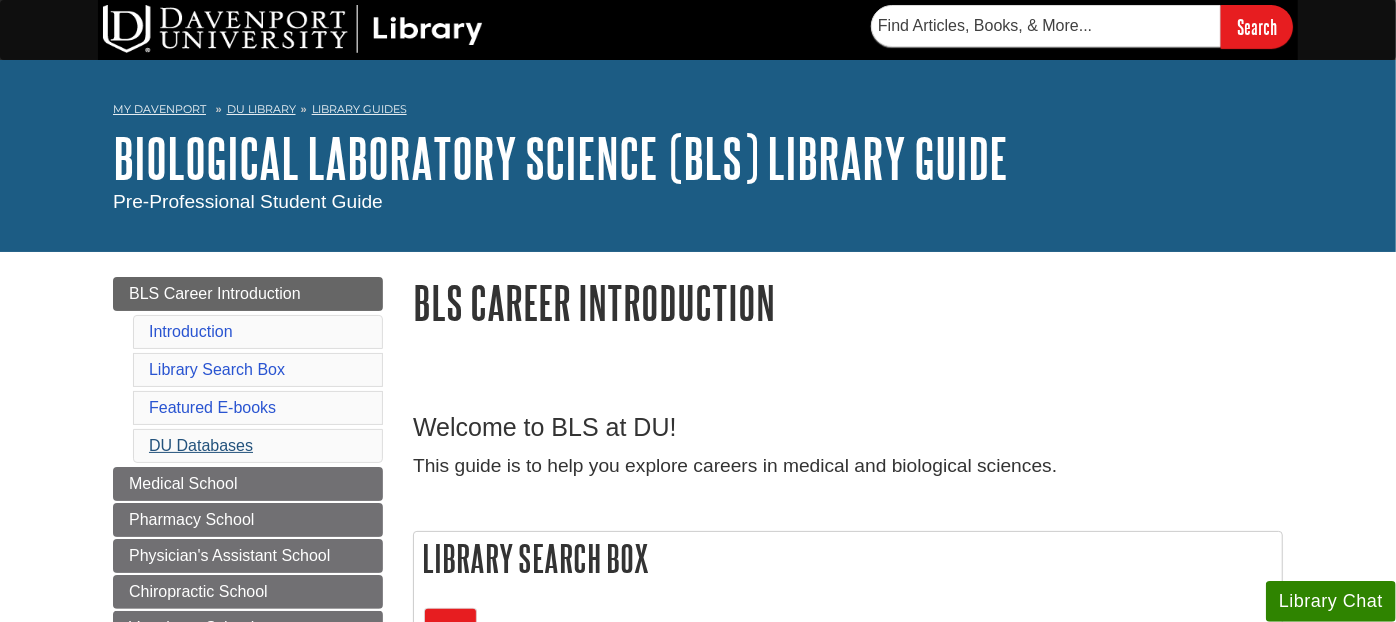 scroll, scrollTop: 2372, scrollLeft: 0, axis: vertical 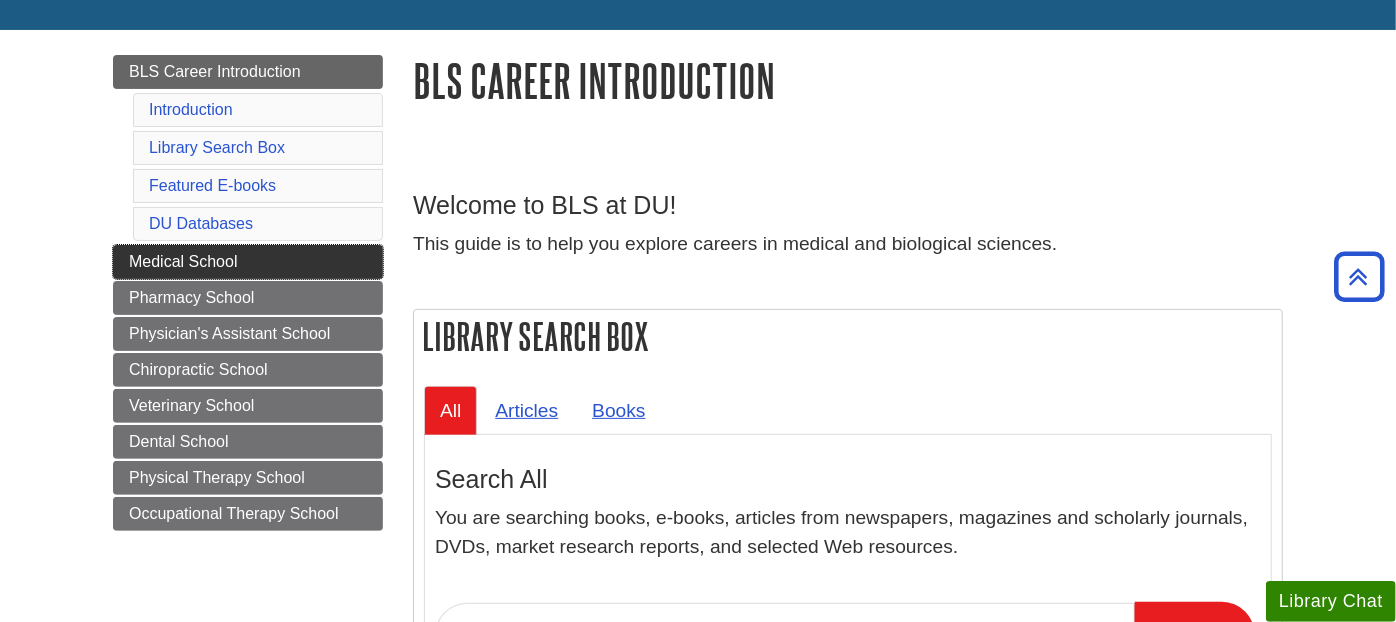 click on "Medical School" at bounding box center [183, 261] 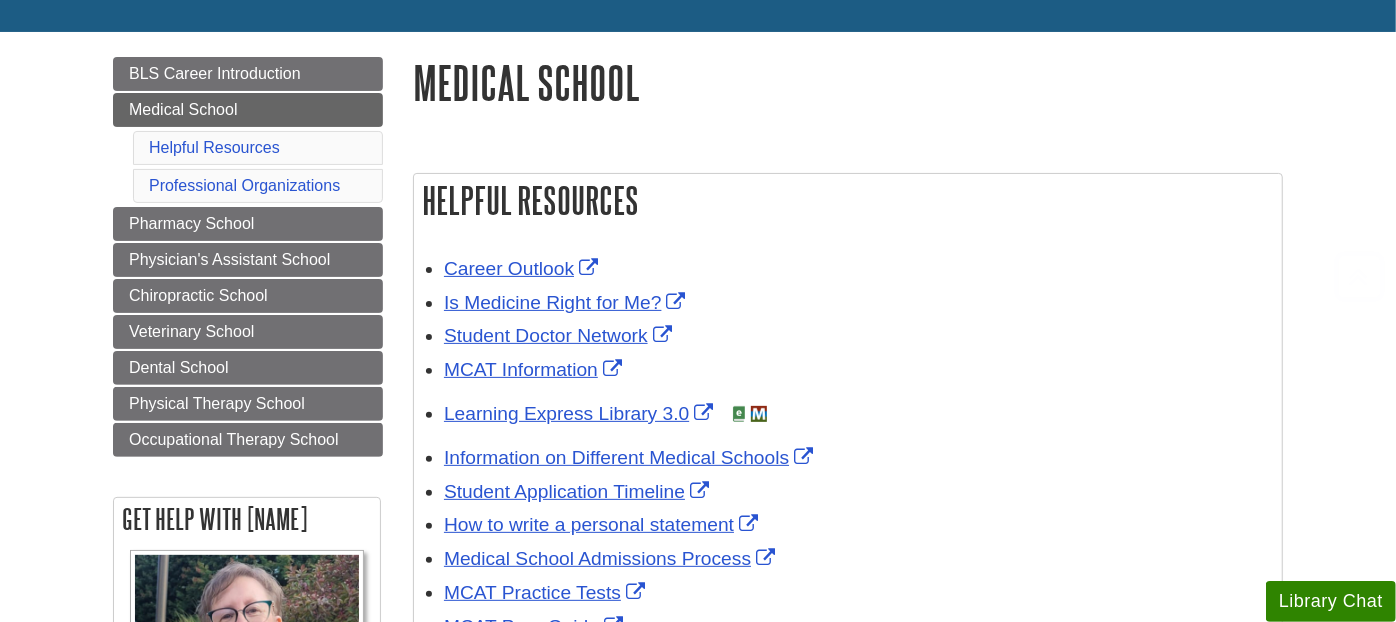 scroll, scrollTop: 222, scrollLeft: 0, axis: vertical 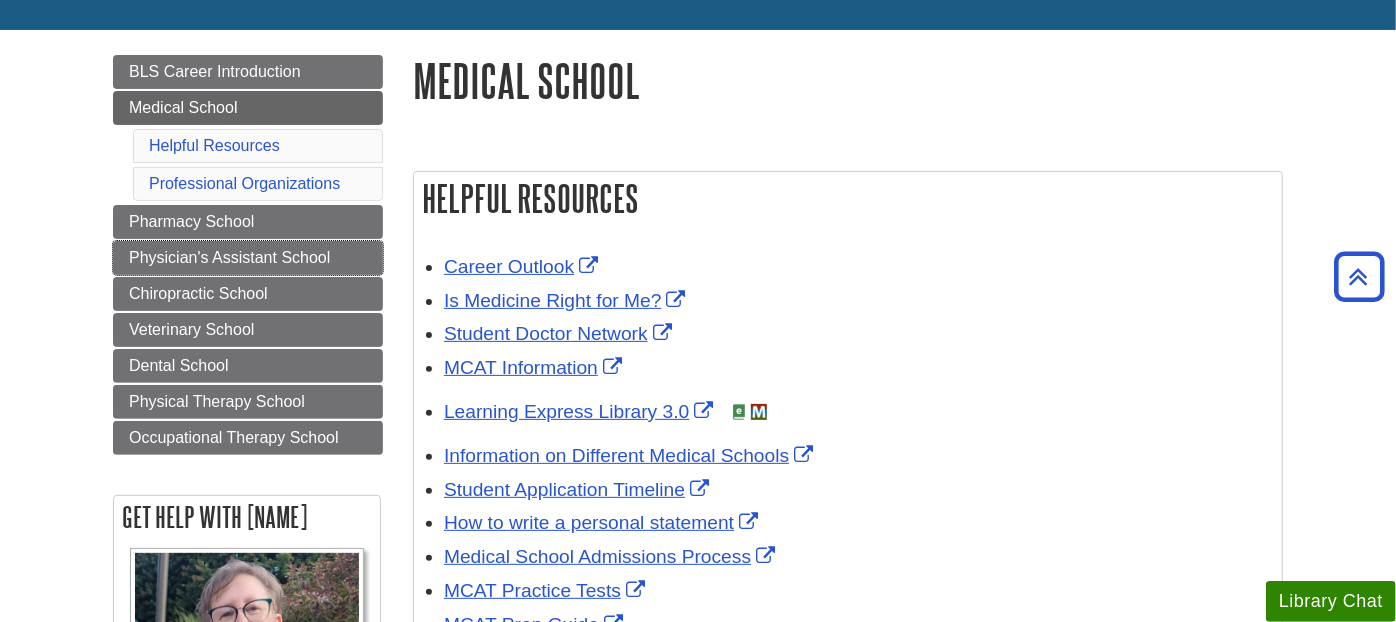 click on "Physician's Assistant School" at bounding box center (229, 257) 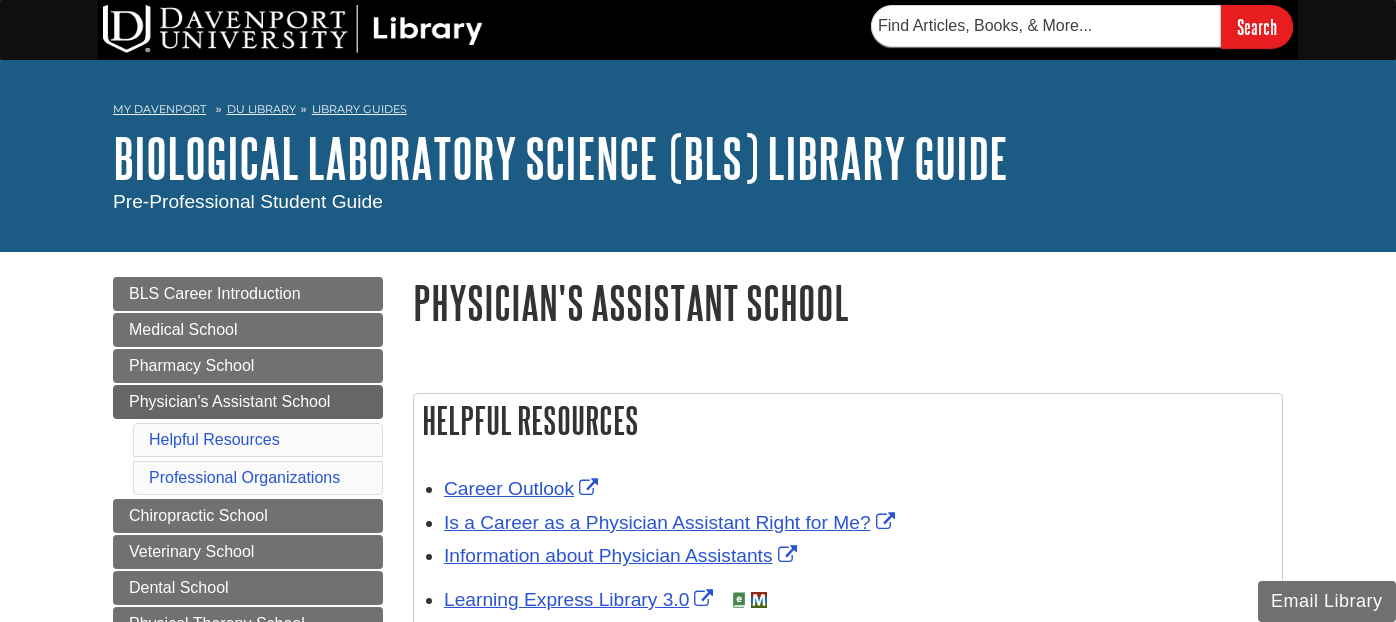 scroll, scrollTop: 0, scrollLeft: 0, axis: both 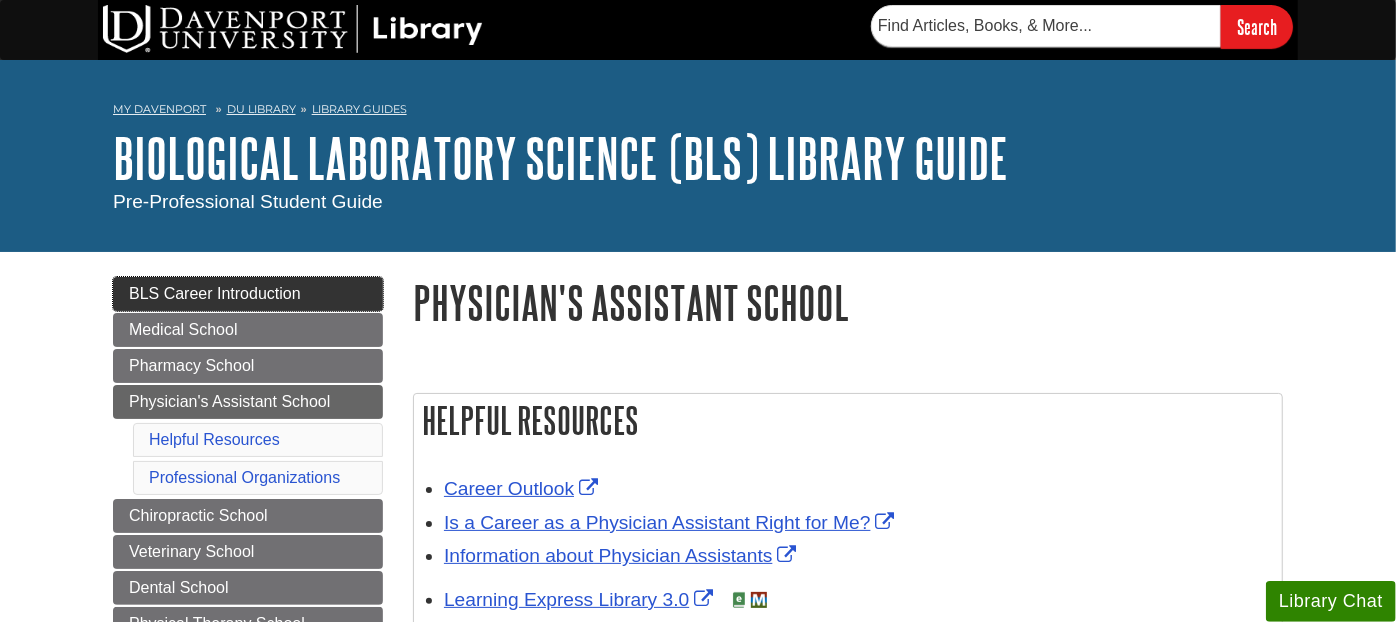 click on "BLS Career Introduction" at bounding box center (215, 293) 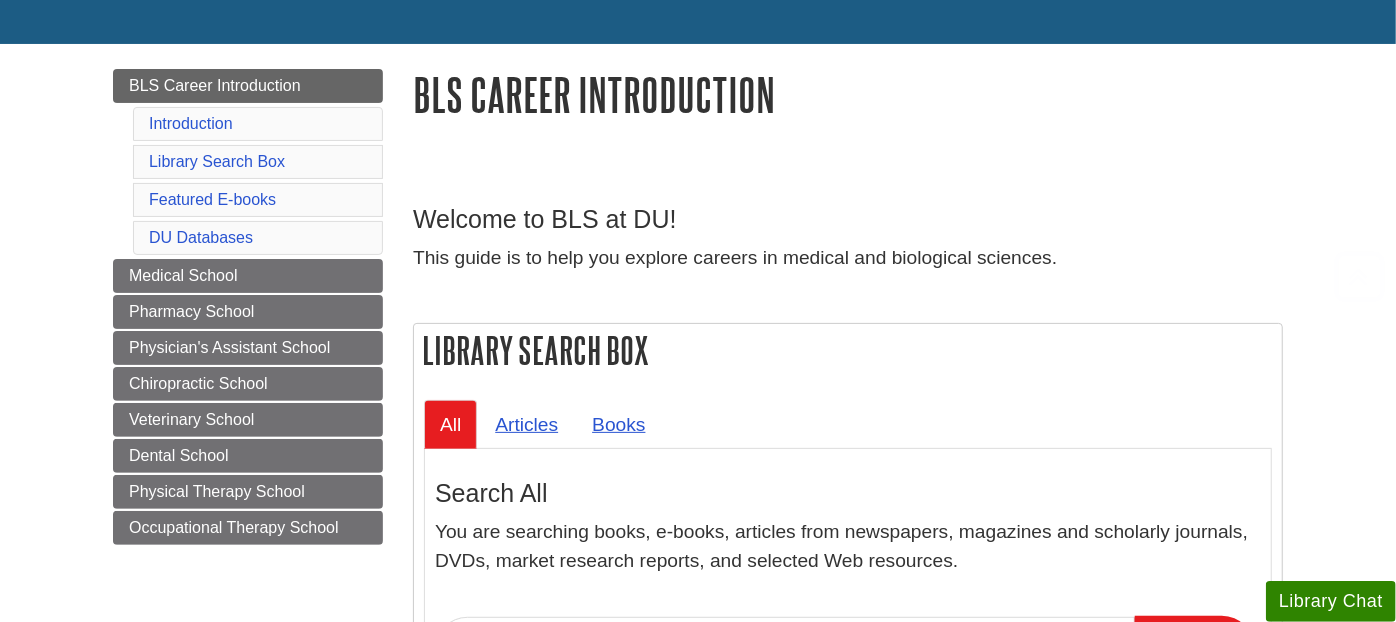scroll, scrollTop: 333, scrollLeft: 0, axis: vertical 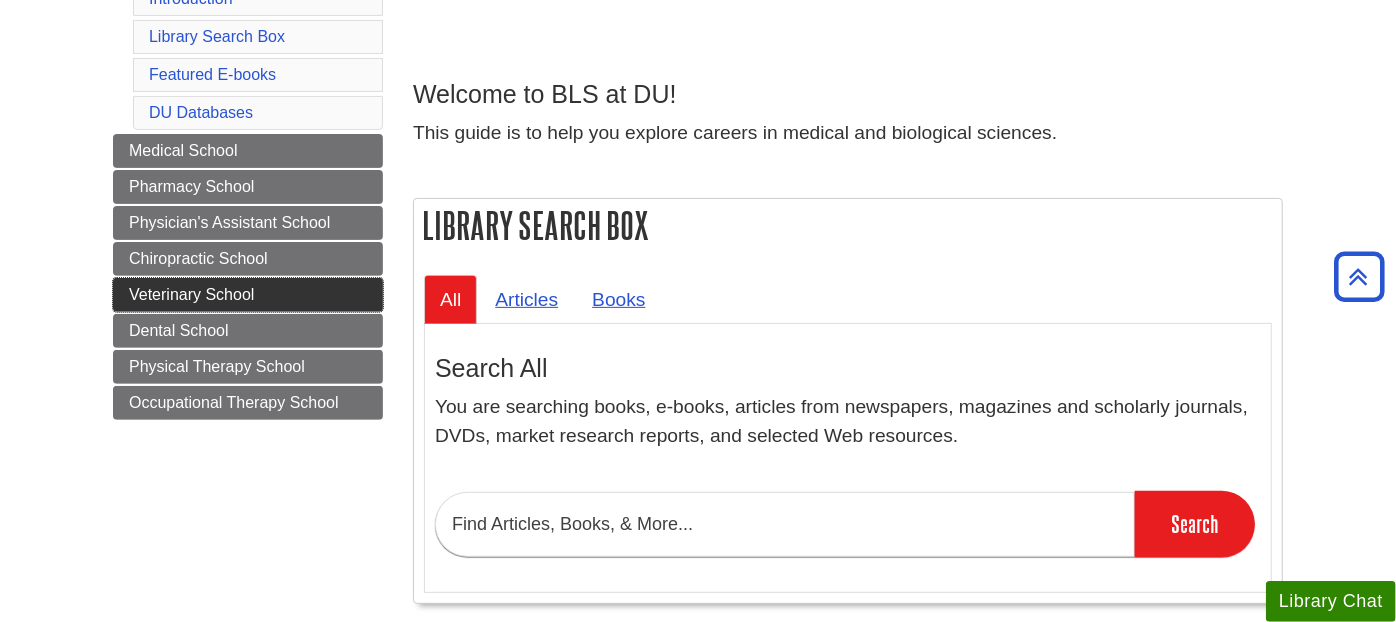 click on "Veterinary School" at bounding box center [191, 294] 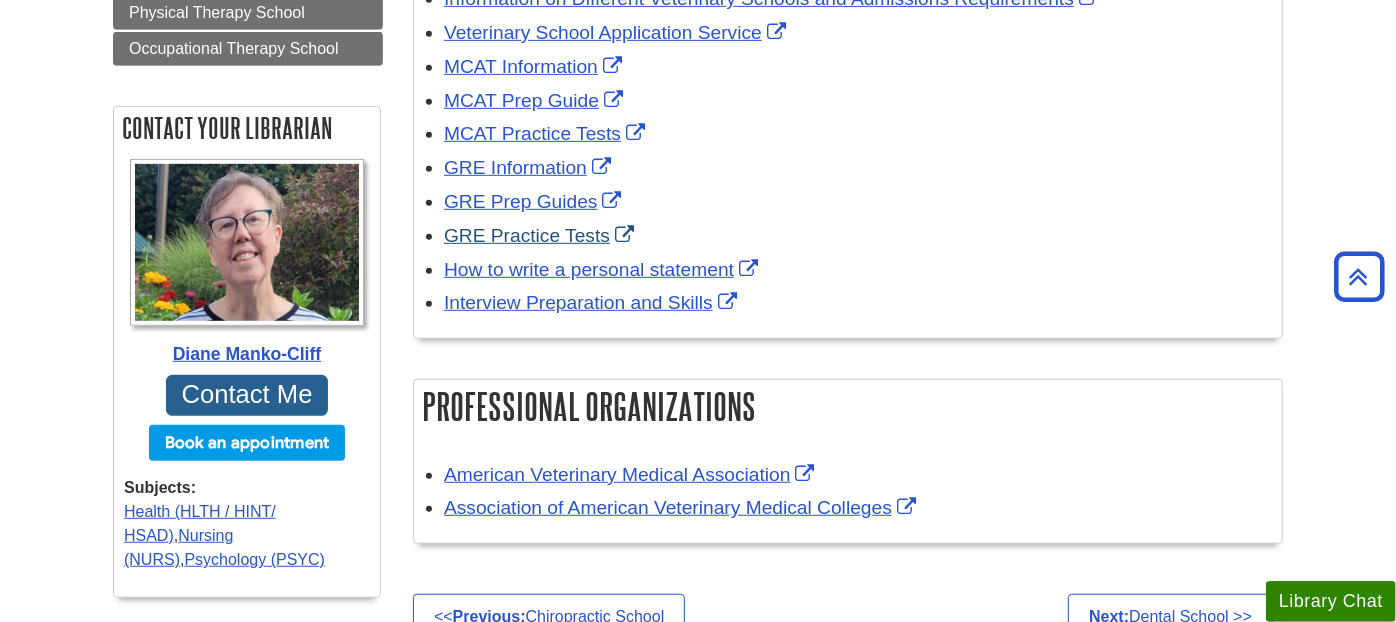 scroll, scrollTop: 333, scrollLeft: 0, axis: vertical 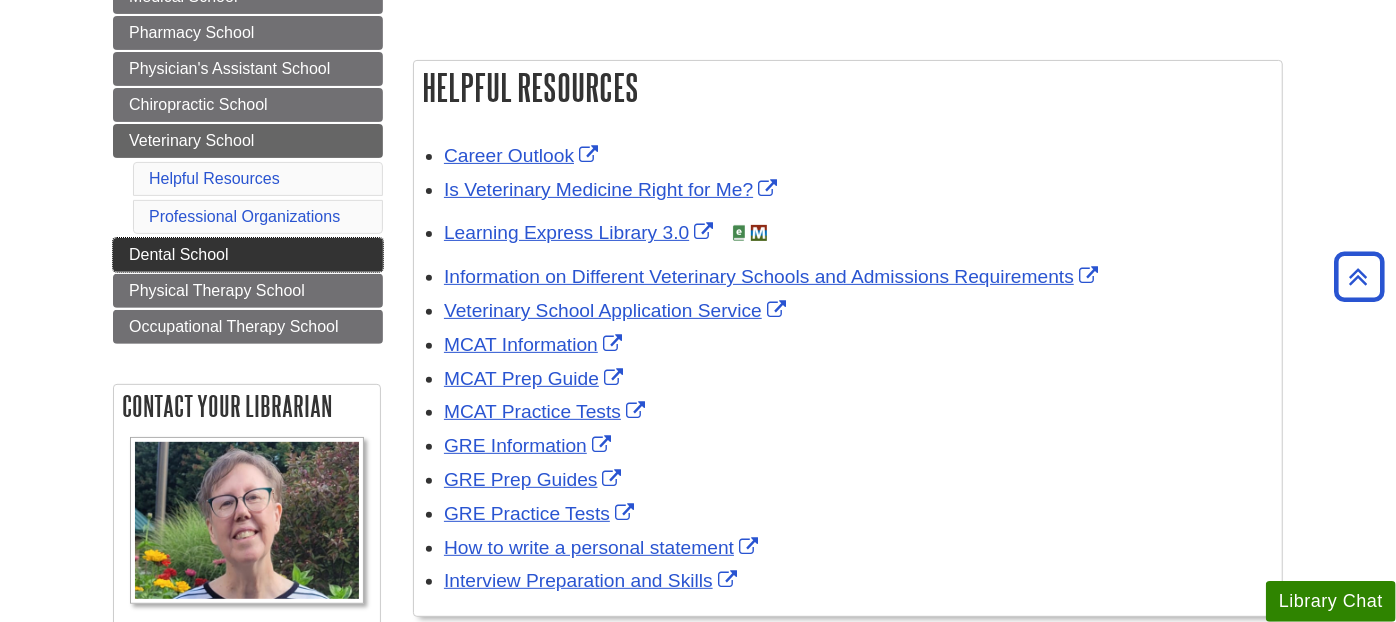 click on "Dental School" at bounding box center [179, 254] 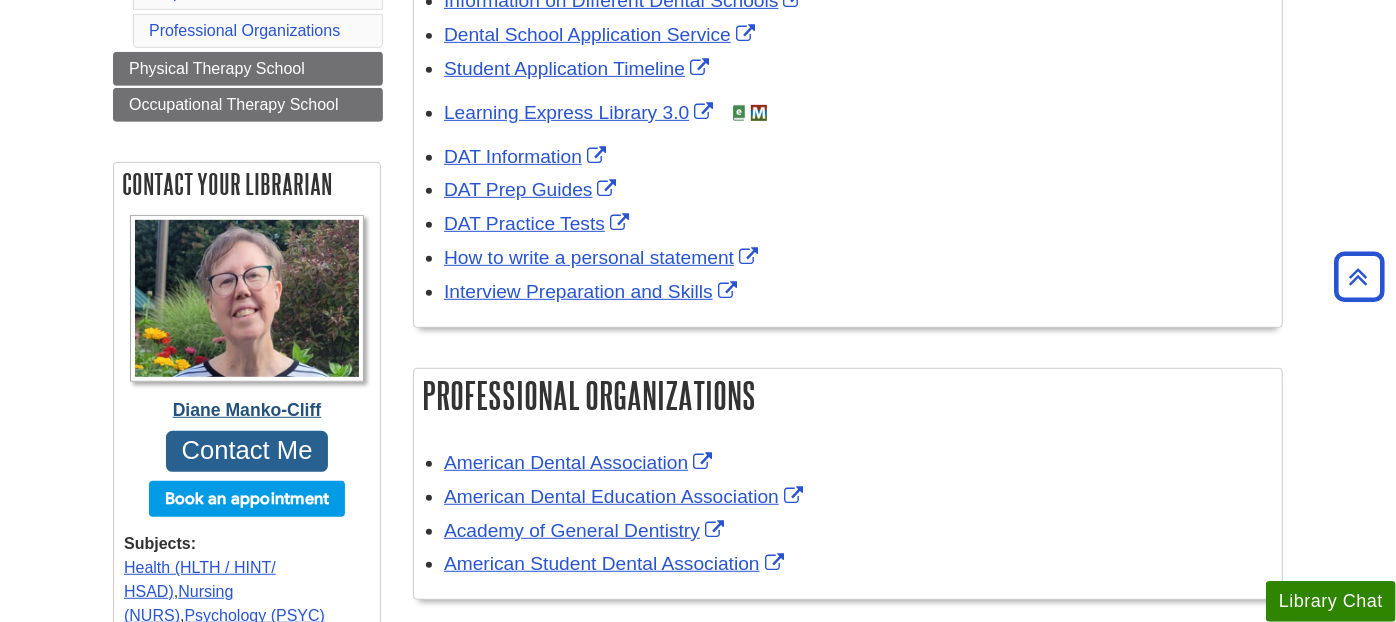 scroll, scrollTop: 0, scrollLeft: 0, axis: both 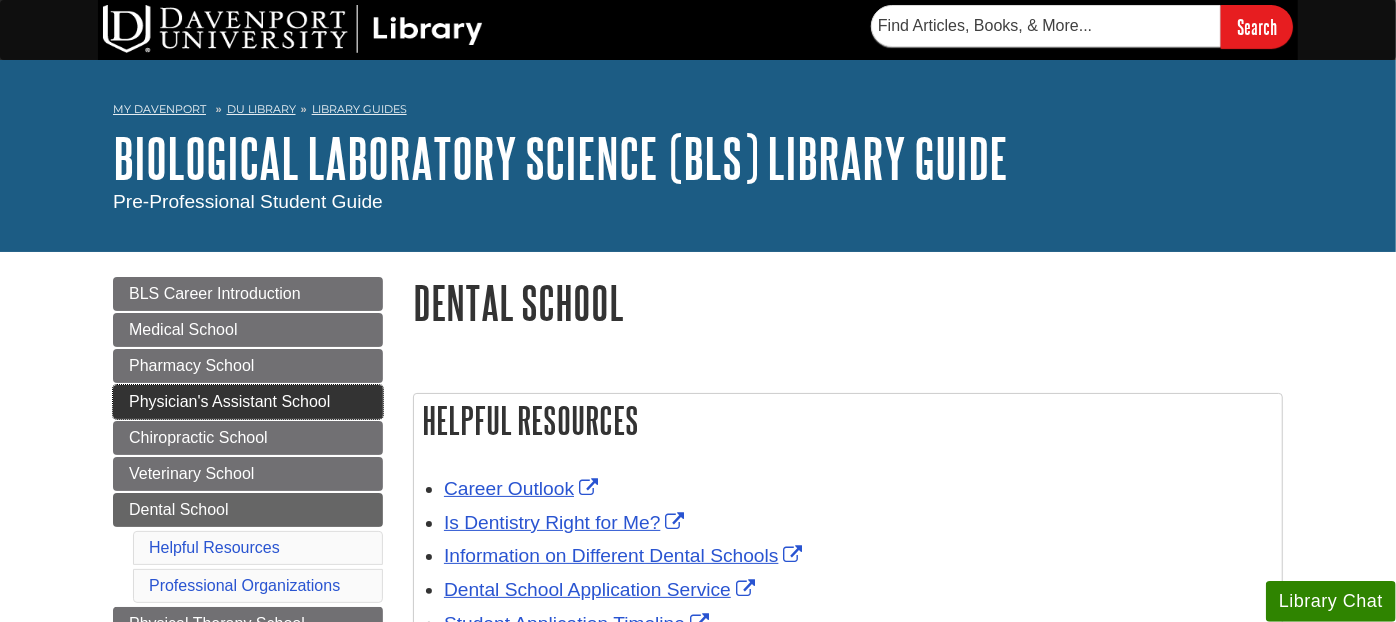 click on "Physician's Assistant School" at bounding box center [229, 401] 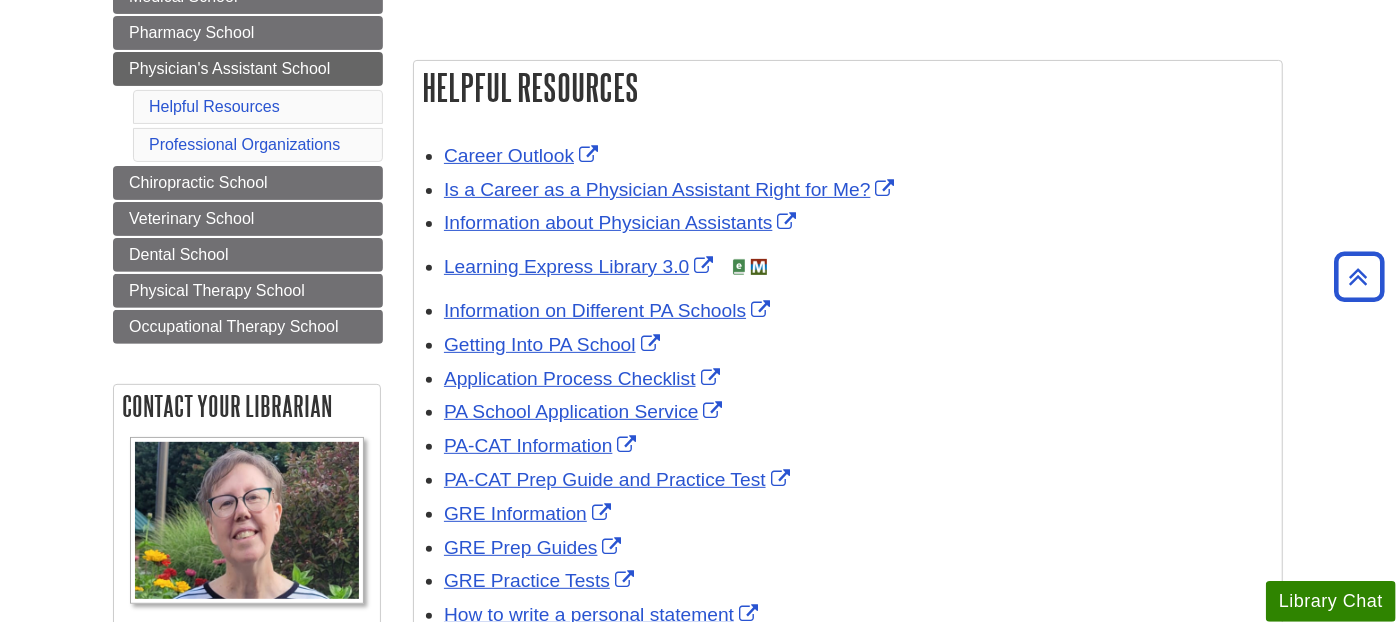 scroll, scrollTop: 0, scrollLeft: 0, axis: both 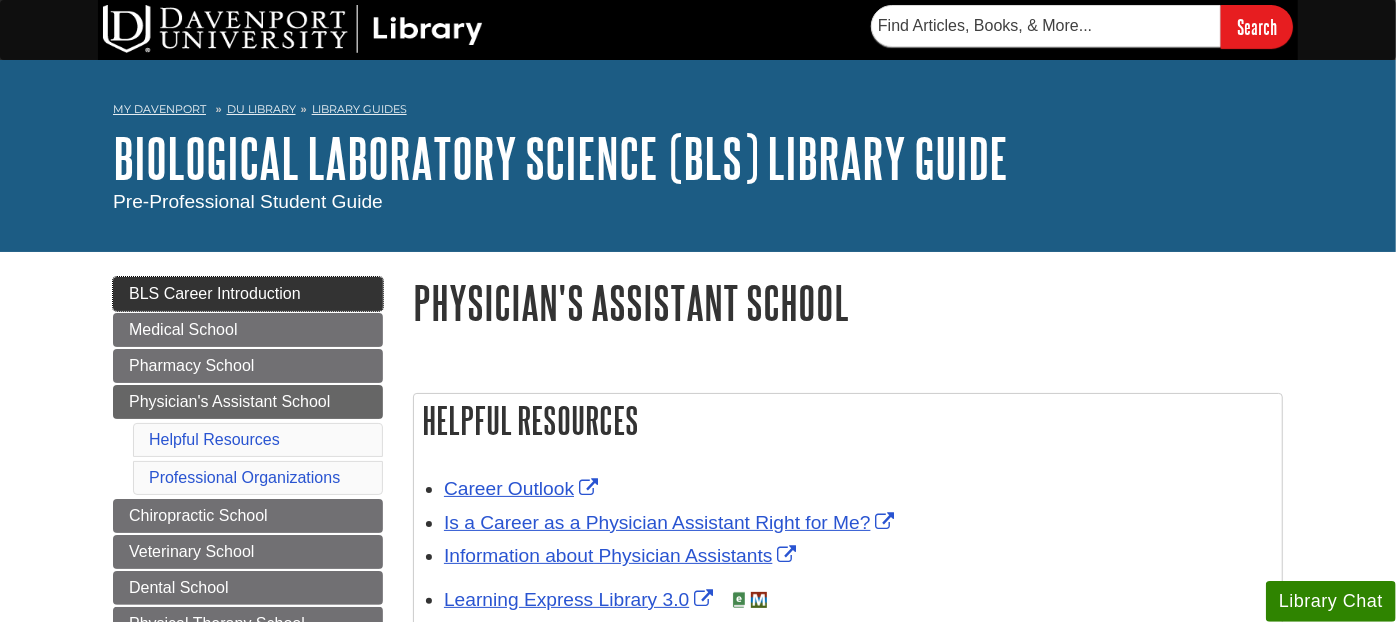click on "BLS Career Introduction" at bounding box center [215, 293] 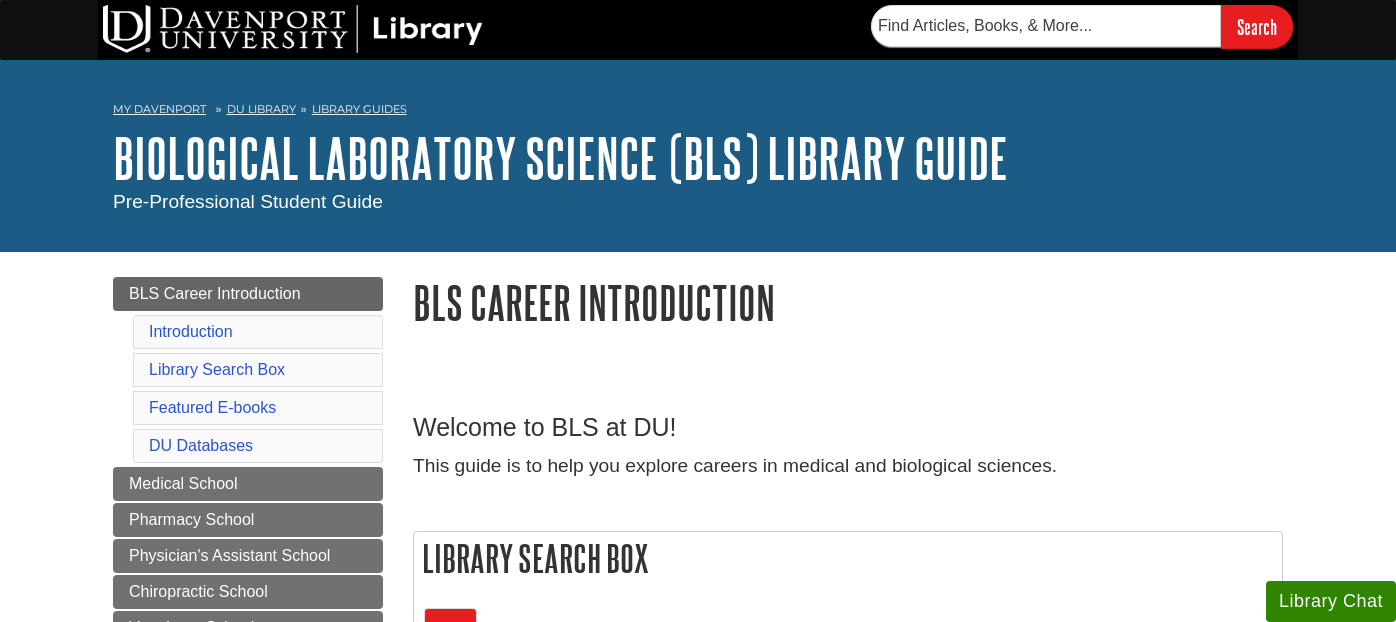 scroll, scrollTop: 0, scrollLeft: 0, axis: both 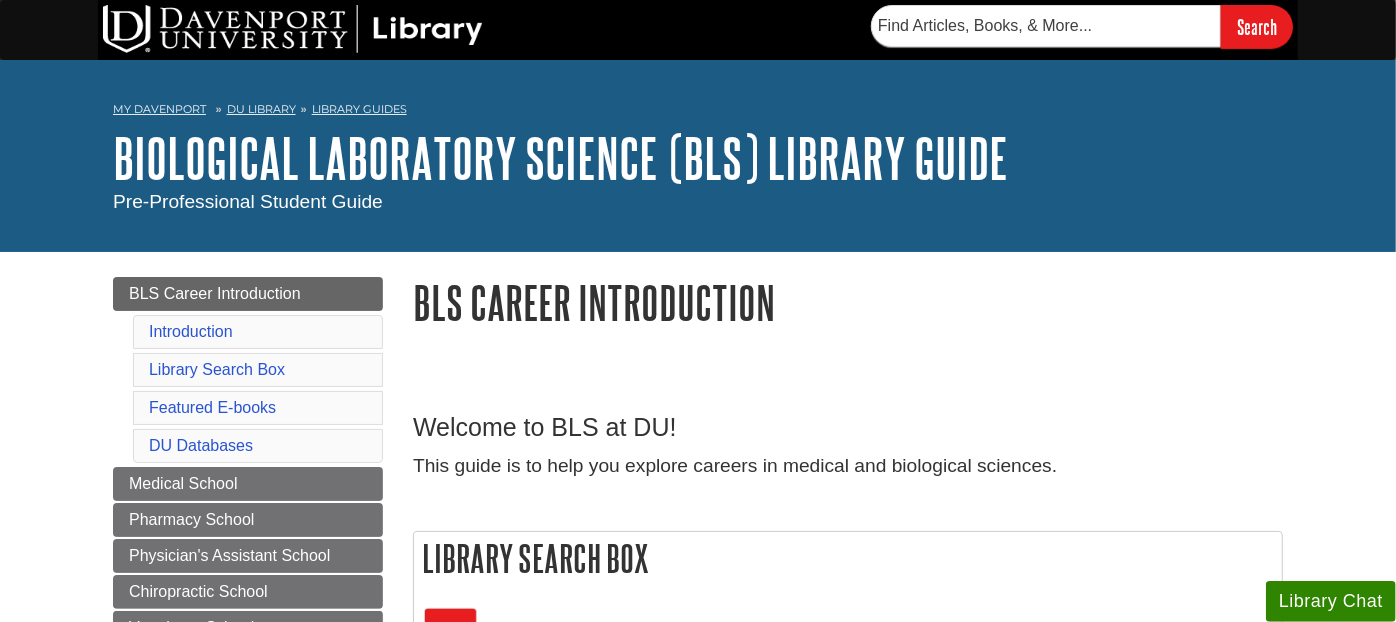 click on "BLS Career Introduction
Welcome to BLS at DU!
This guide is to help you explore careers in medical and biological sciences.
Library Search Box
All
Articles
Books
Search All
You are searching books, e-books, articles from newspapers, magazines and scholarly journals, DVDs, market research reports, and selected Web resources.
Search
Databases" at bounding box center (848, 1477) 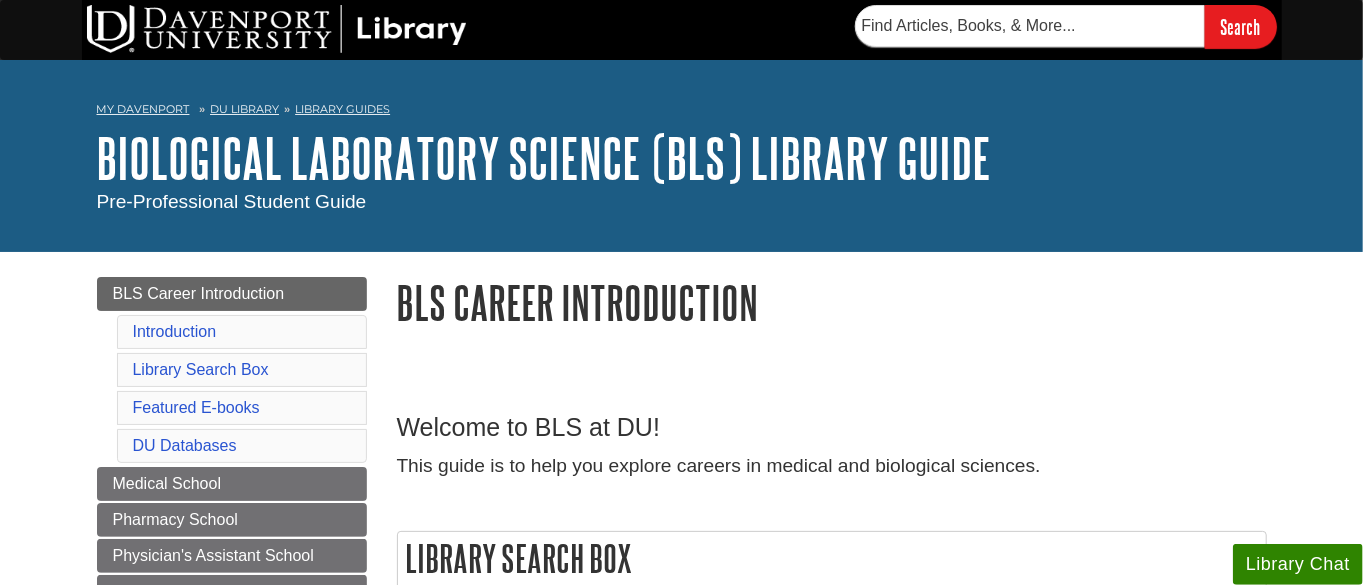 click on "Menu
BLS Career Introduction
Introduction Library Search Box Featured E-books DU Databases
Medical School
Pharmacy School
Physician's Assistant School
Chiropractic School
Veterinary School
Dental School
Physical Therapy School
Occupational Therapy School" at bounding box center (682, 1494) 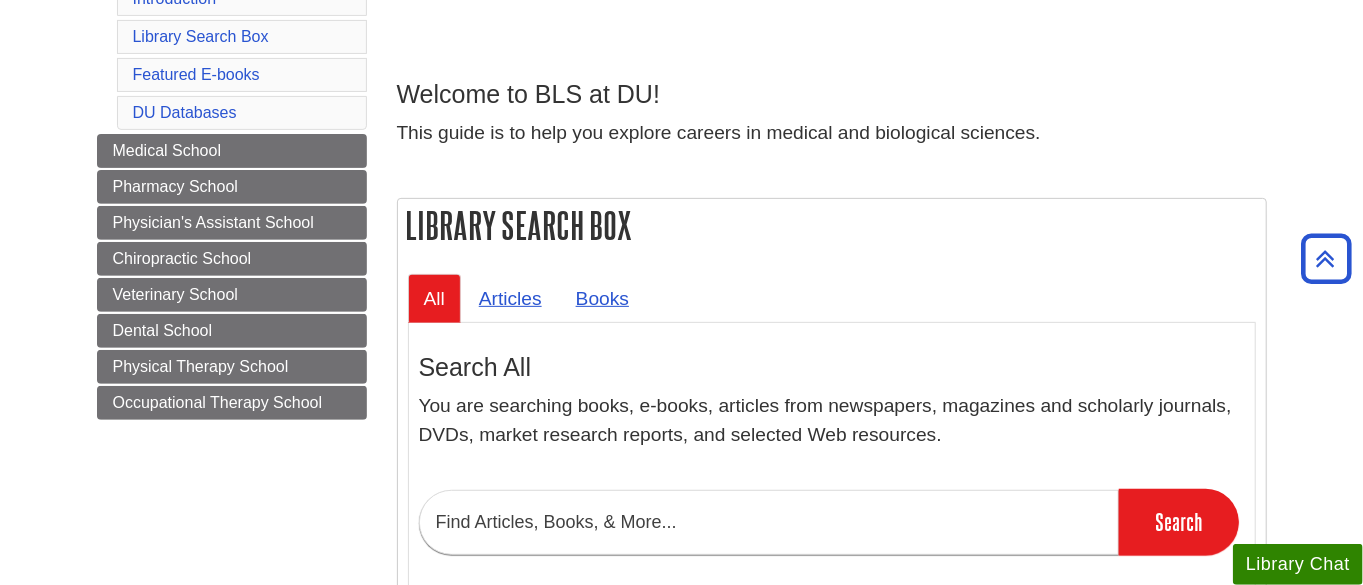 scroll, scrollTop: 0, scrollLeft: 0, axis: both 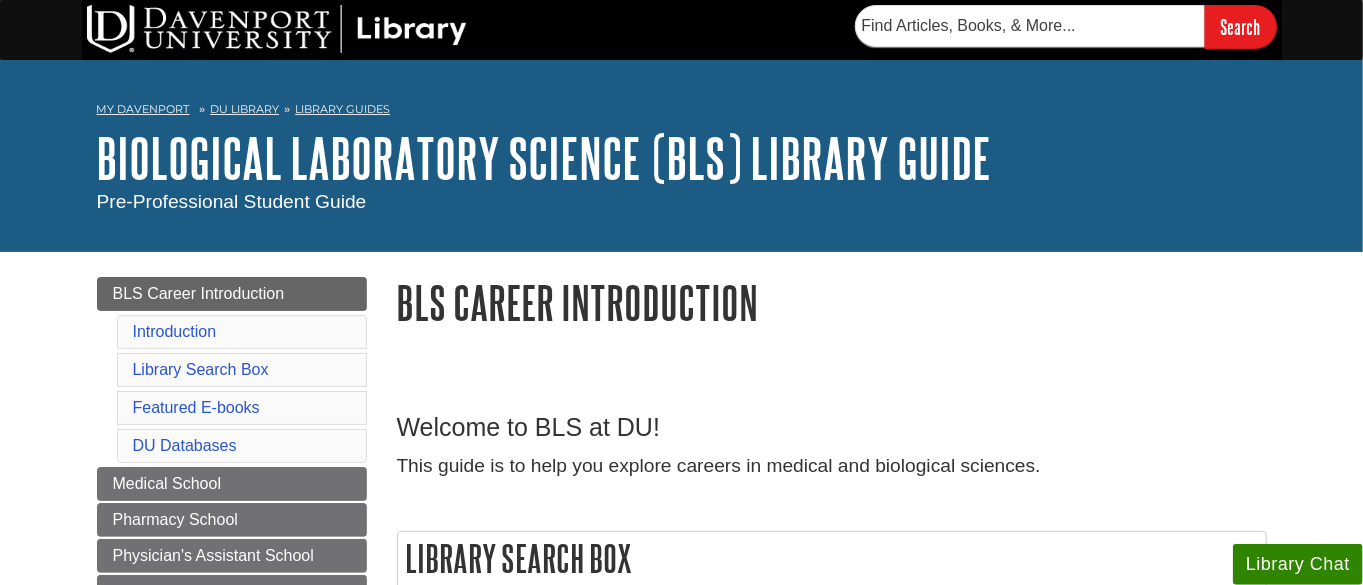 click on "Biological Laboratory Science (BLS) Library Guide" at bounding box center (682, 158) 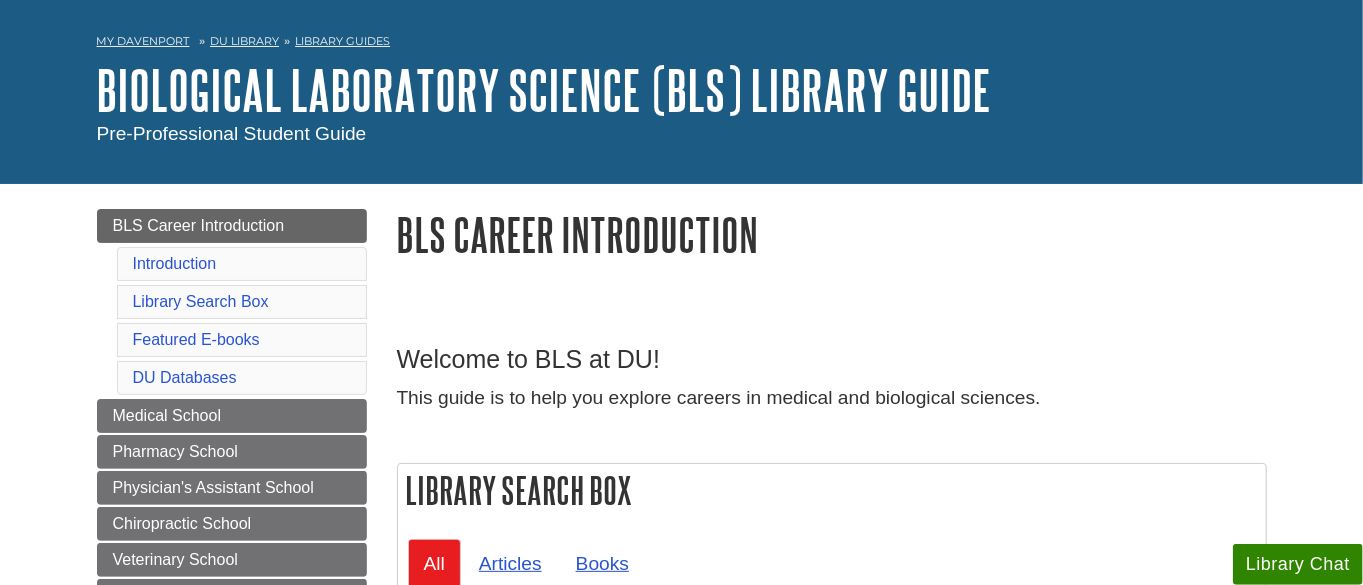 scroll, scrollTop: 333, scrollLeft: 0, axis: vertical 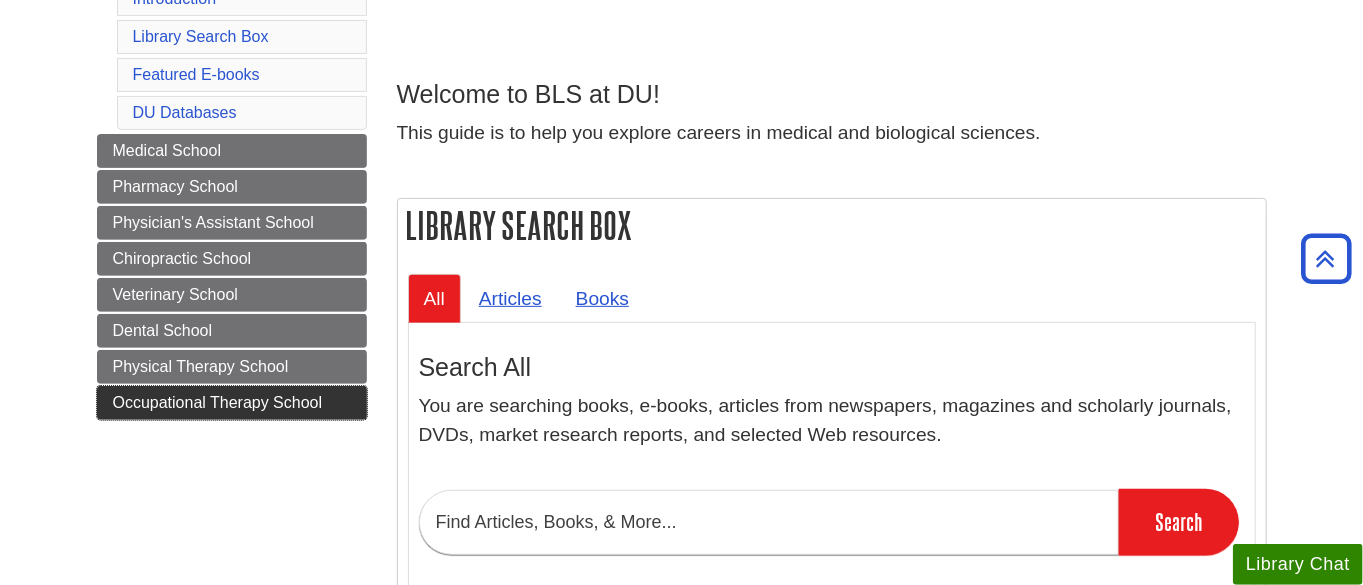 click on "Occupational Therapy School" at bounding box center [218, 402] 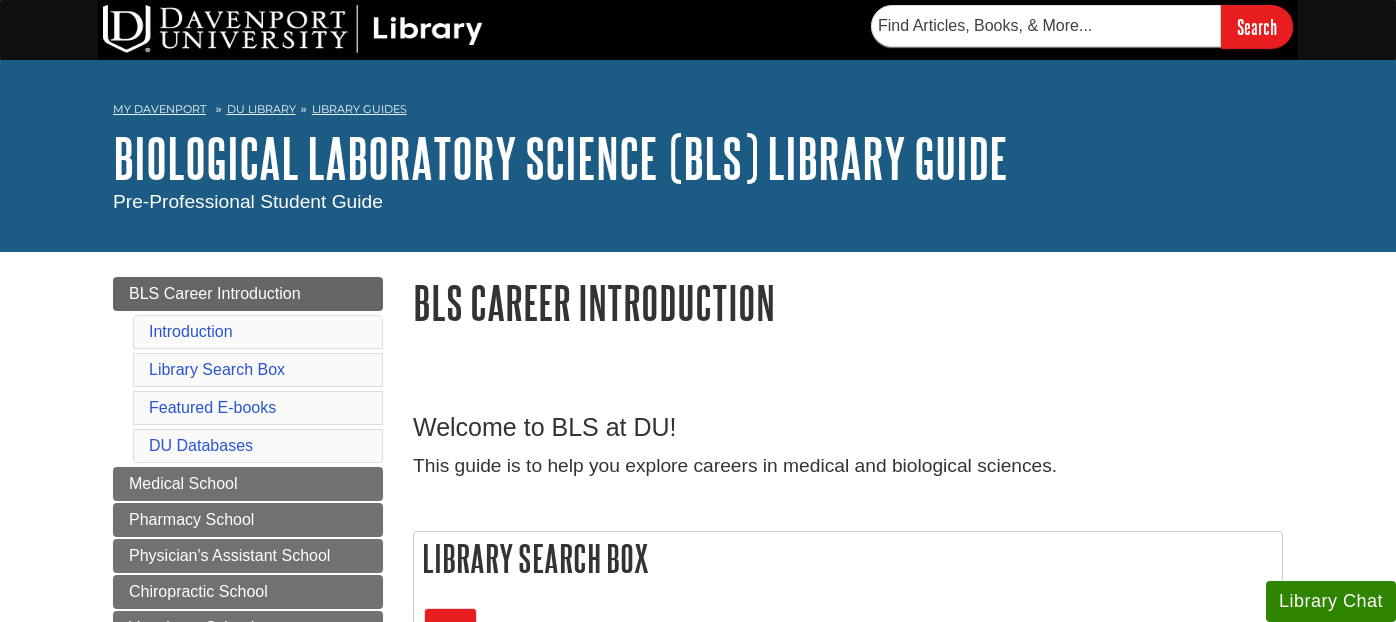 scroll, scrollTop: 0, scrollLeft: 0, axis: both 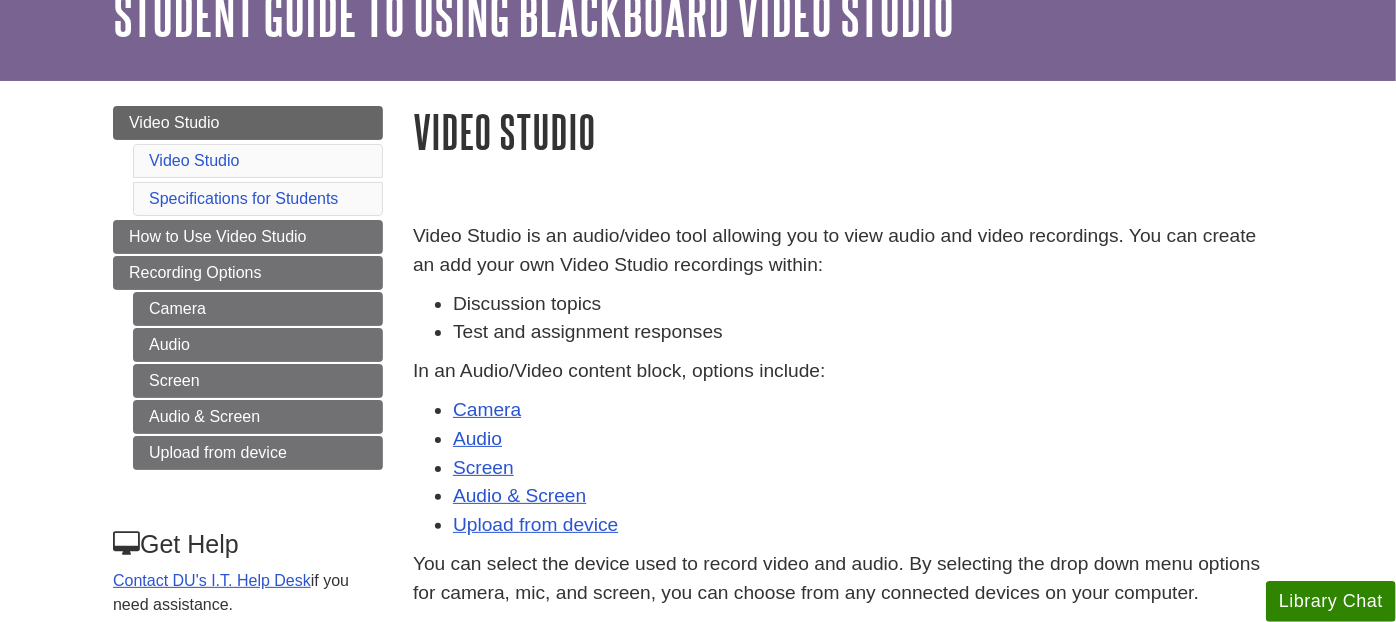 drag, startPoint x: 1130, startPoint y: 229, endPoint x: 1151, endPoint y: 254, distance: 32.649654 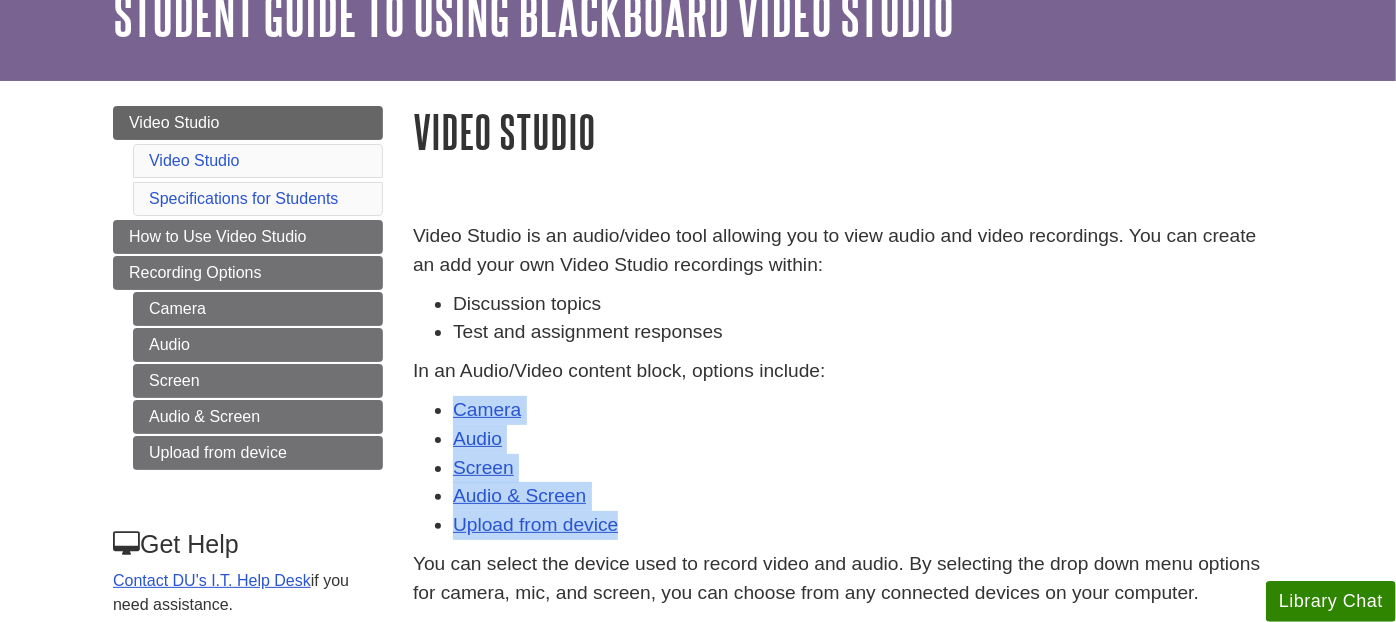 drag, startPoint x: 421, startPoint y: 399, endPoint x: 642, endPoint y: 535, distance: 259.49374 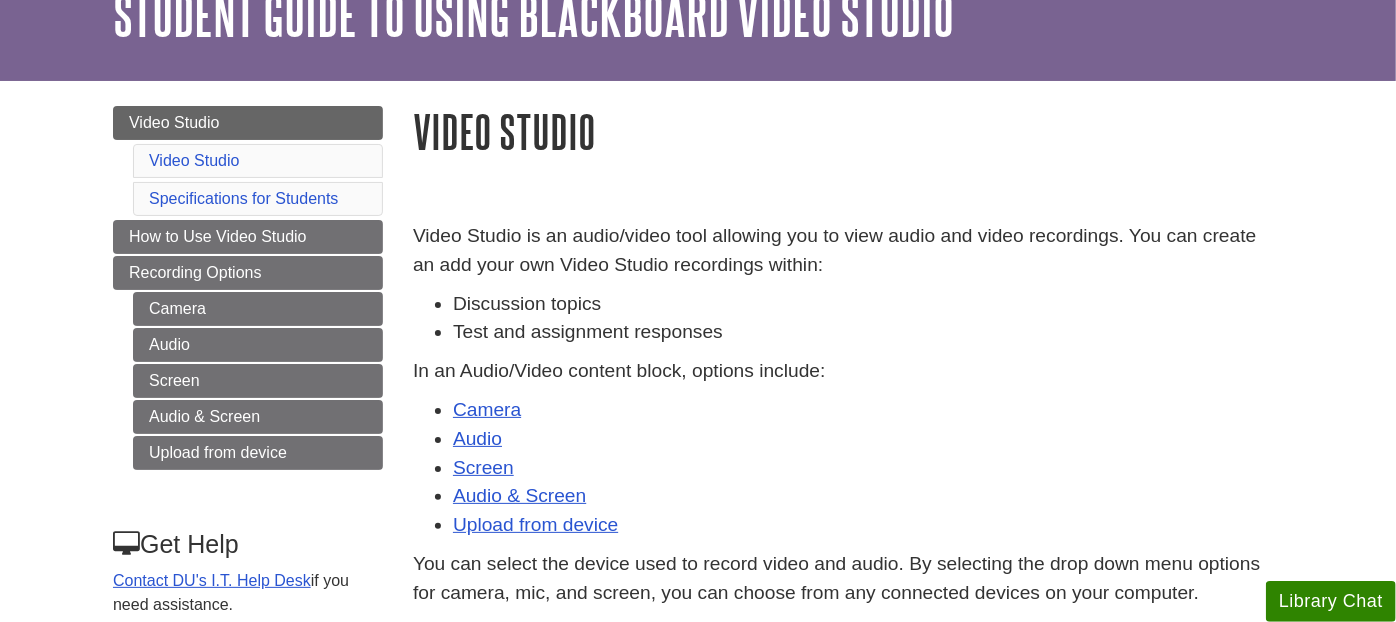 click on "Skip to Main Content
My DU Home
My Davenport   DU Library Library Guides Instructional Design Student Guide to Using Blackboard Video Studio Video Studio
Search this Guide
Search
Student Guide to Using Blackboard Video Studio
Menu" at bounding box center (698, 783) 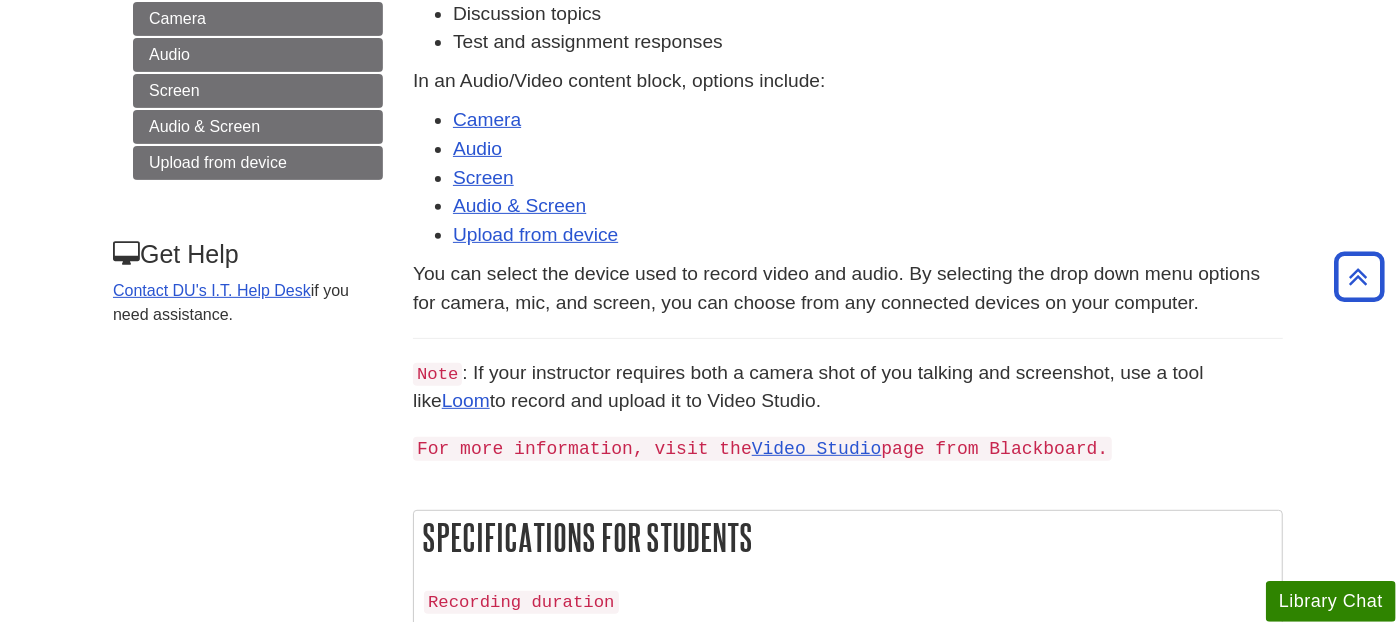 scroll, scrollTop: 444, scrollLeft: 0, axis: vertical 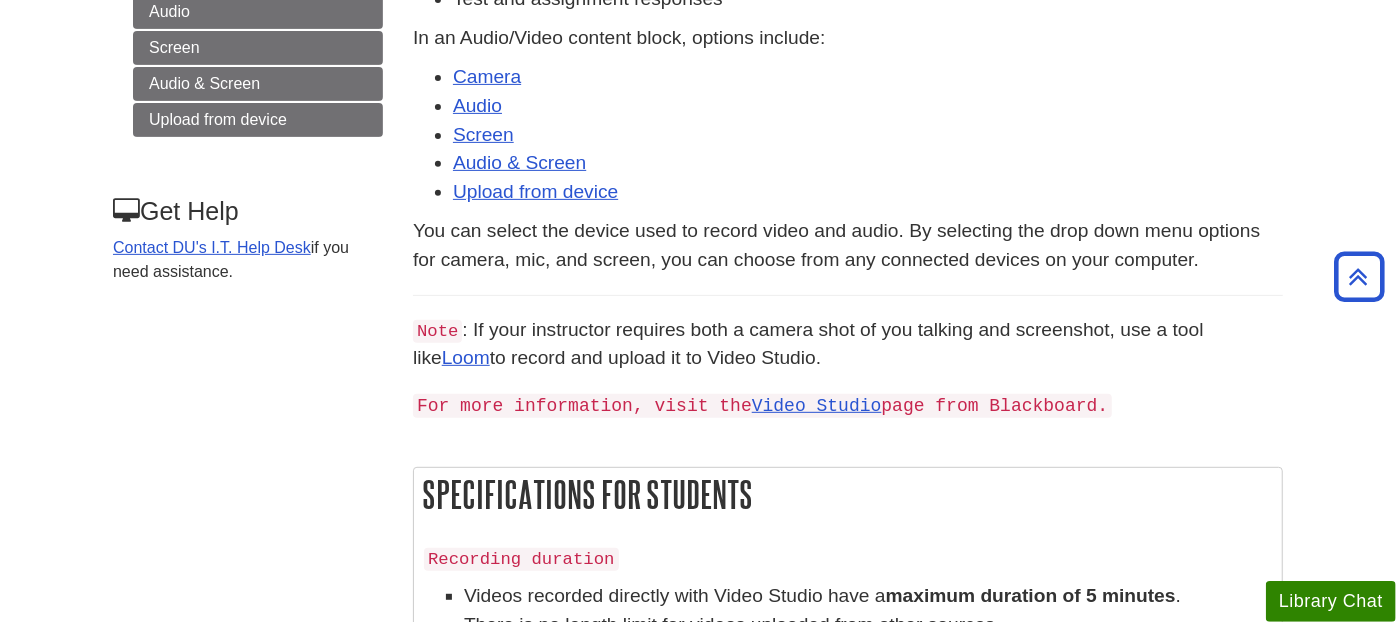 drag, startPoint x: 1374, startPoint y: 60, endPoint x: 1357, endPoint y: 59, distance: 17.029387 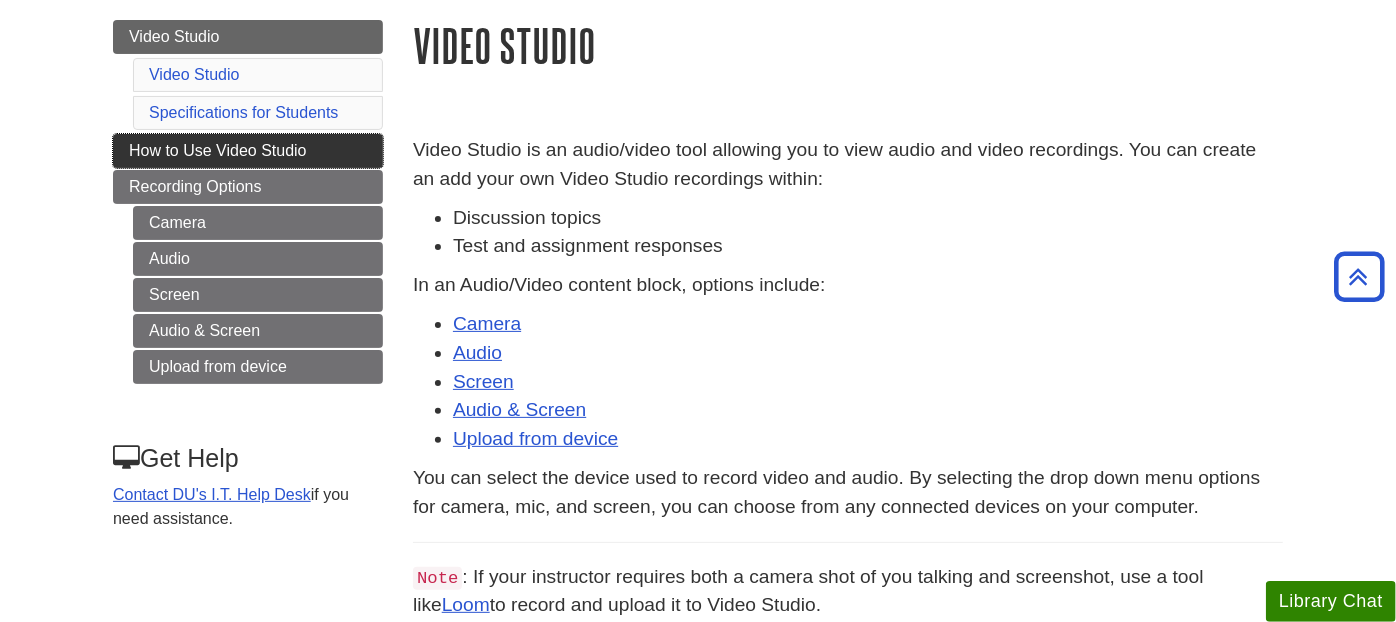 scroll, scrollTop: 162, scrollLeft: 0, axis: vertical 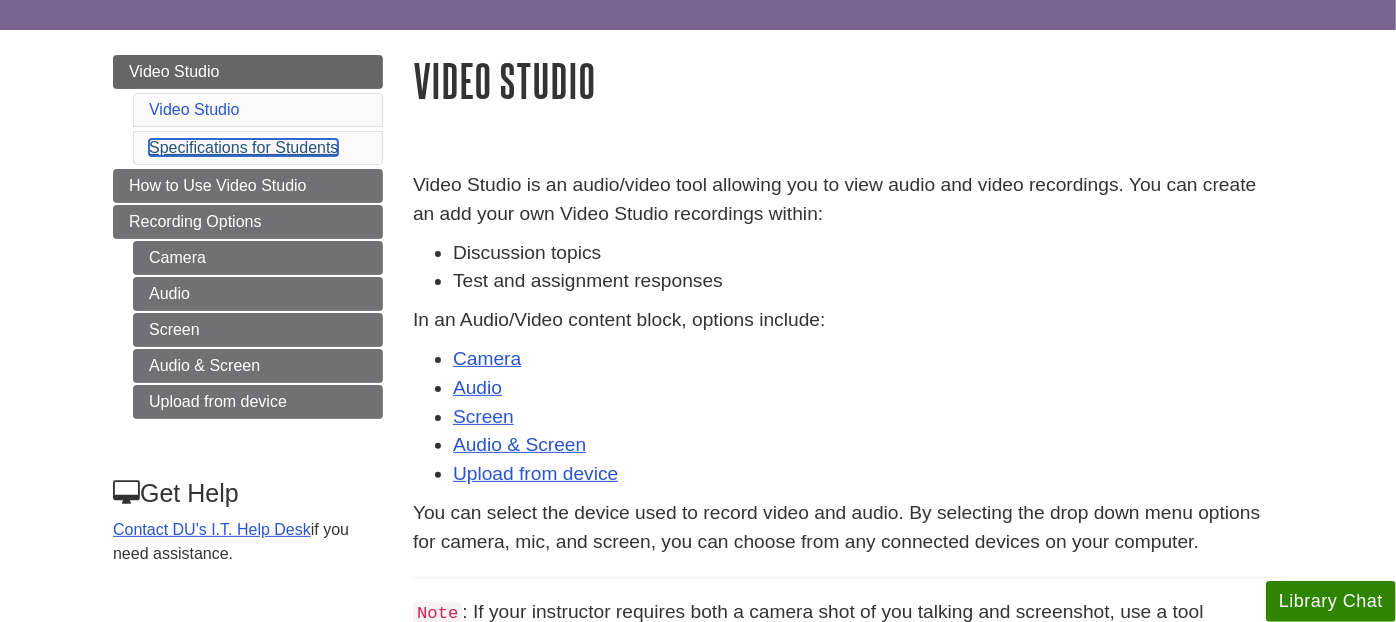 click on "Specifications for Students" at bounding box center [243, 147] 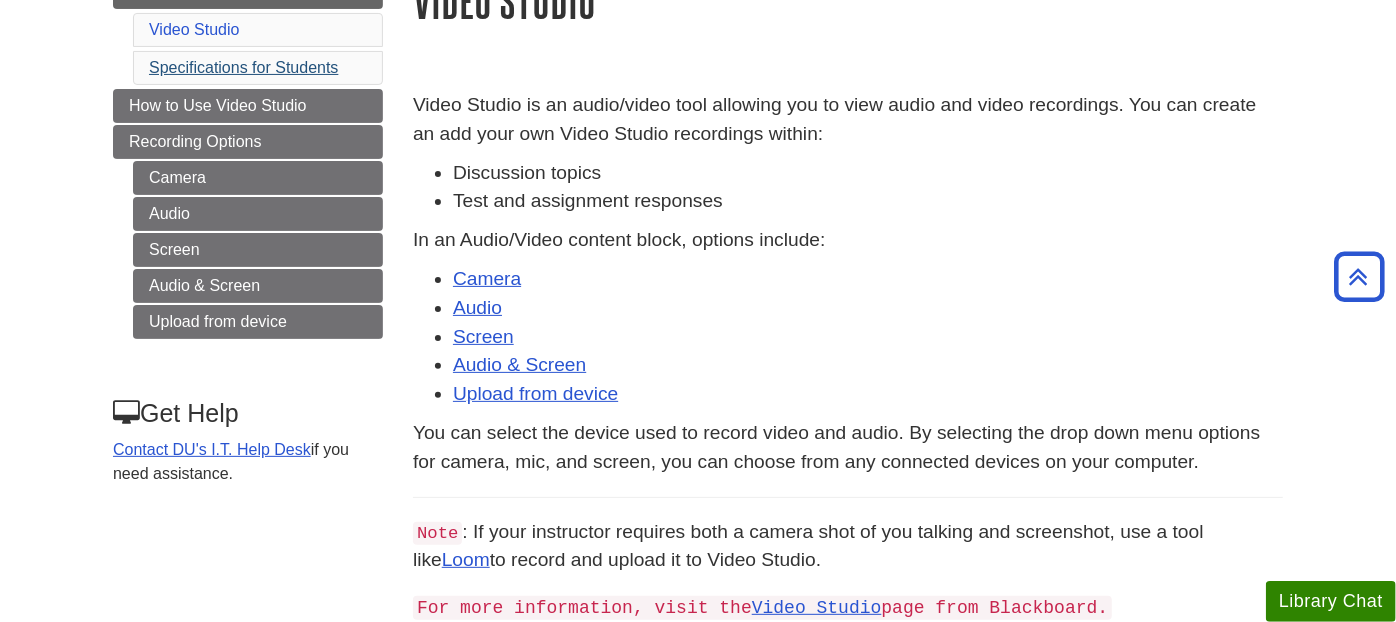 scroll, scrollTop: 0, scrollLeft: 0, axis: both 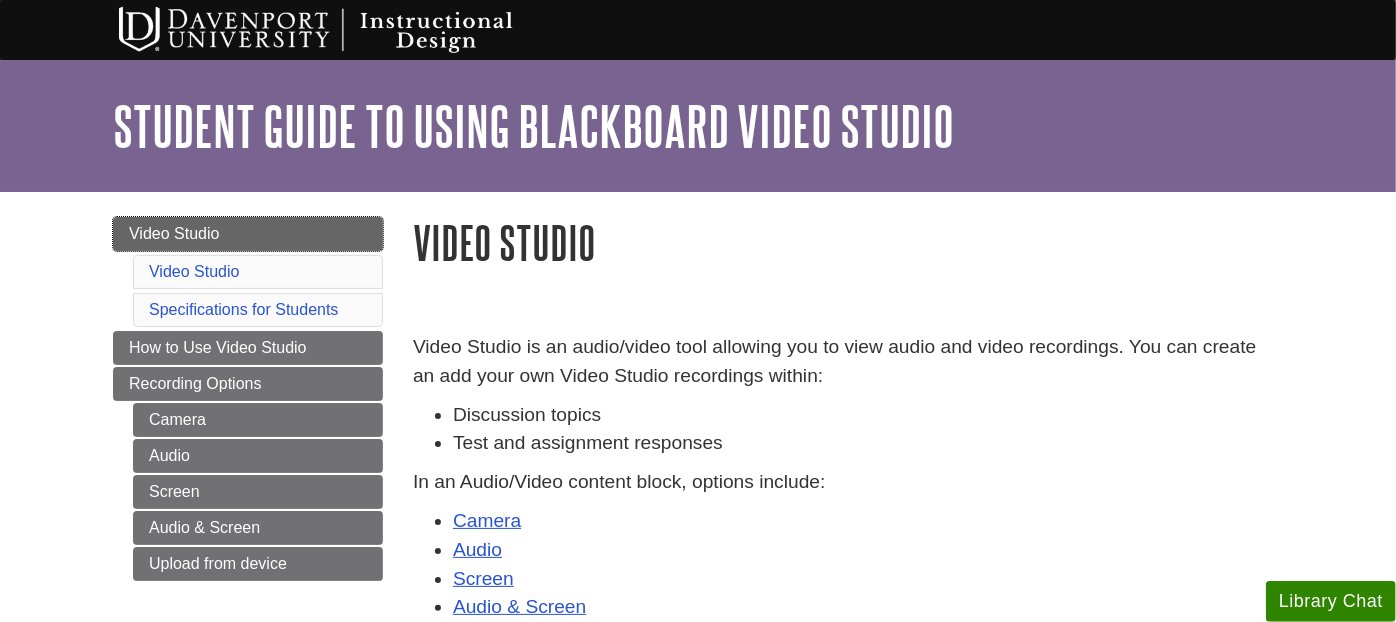 click on "Video Studio" at bounding box center (174, 233) 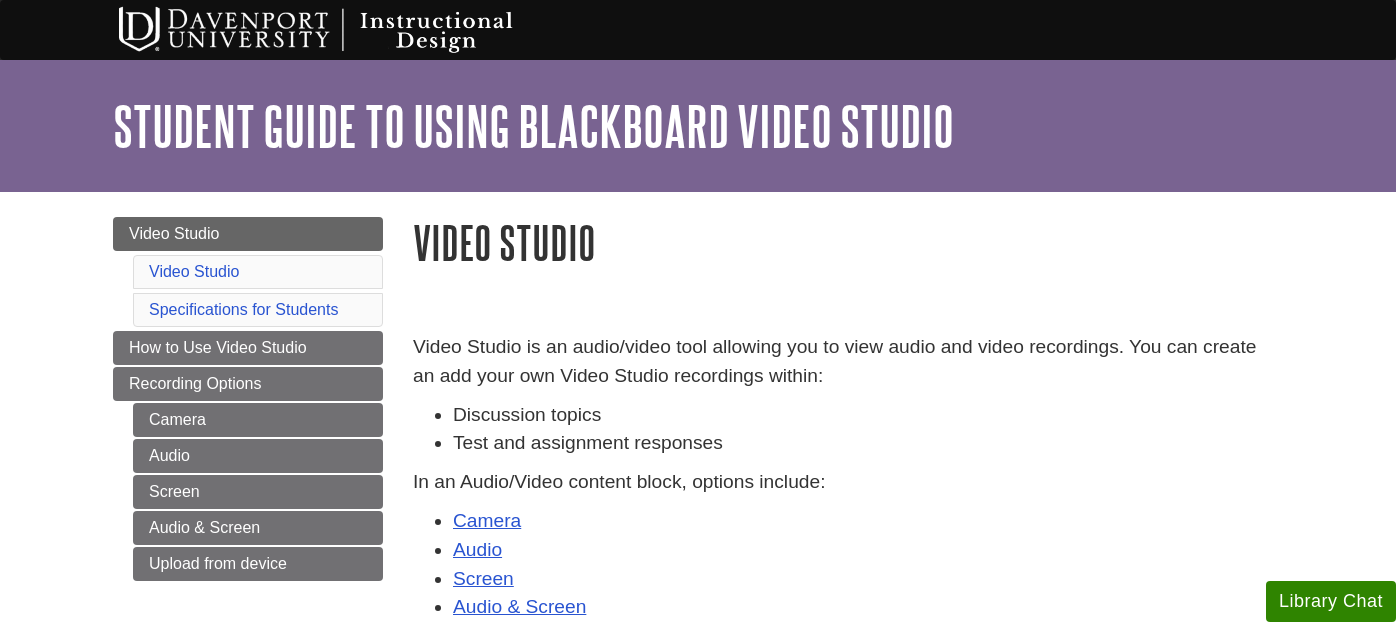 scroll, scrollTop: 0, scrollLeft: 0, axis: both 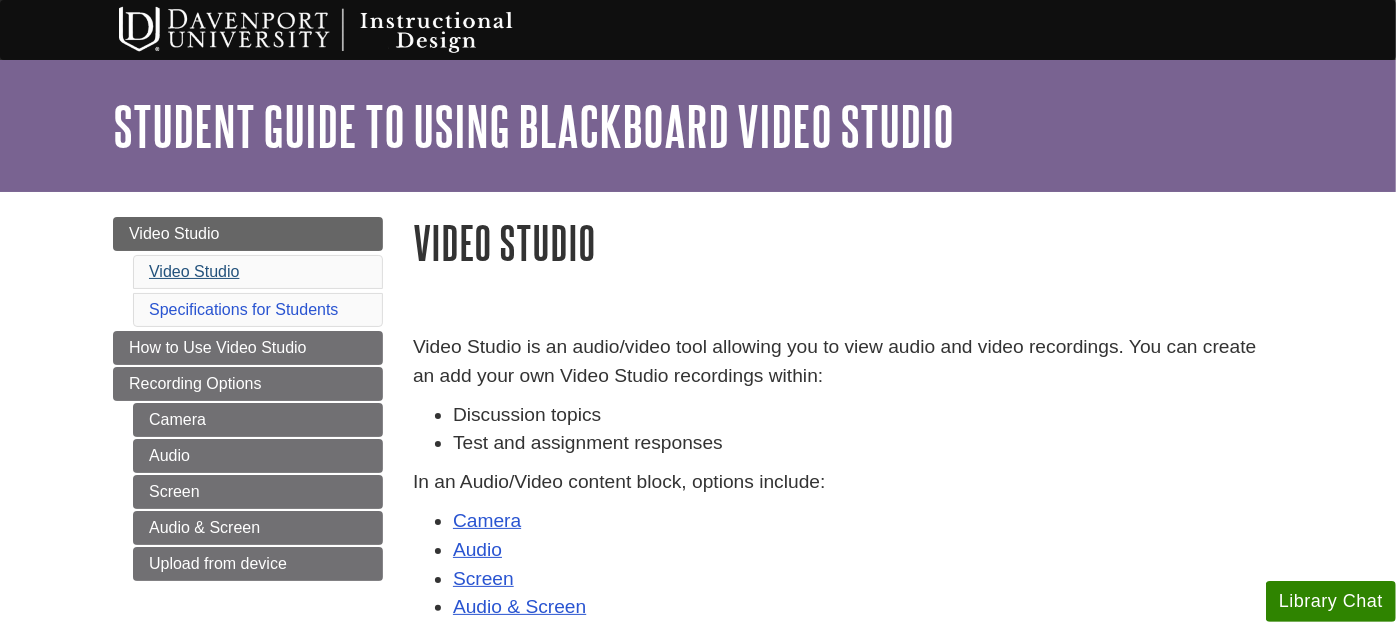 drag, startPoint x: 200, startPoint y: 251, endPoint x: 200, endPoint y: 262, distance: 11 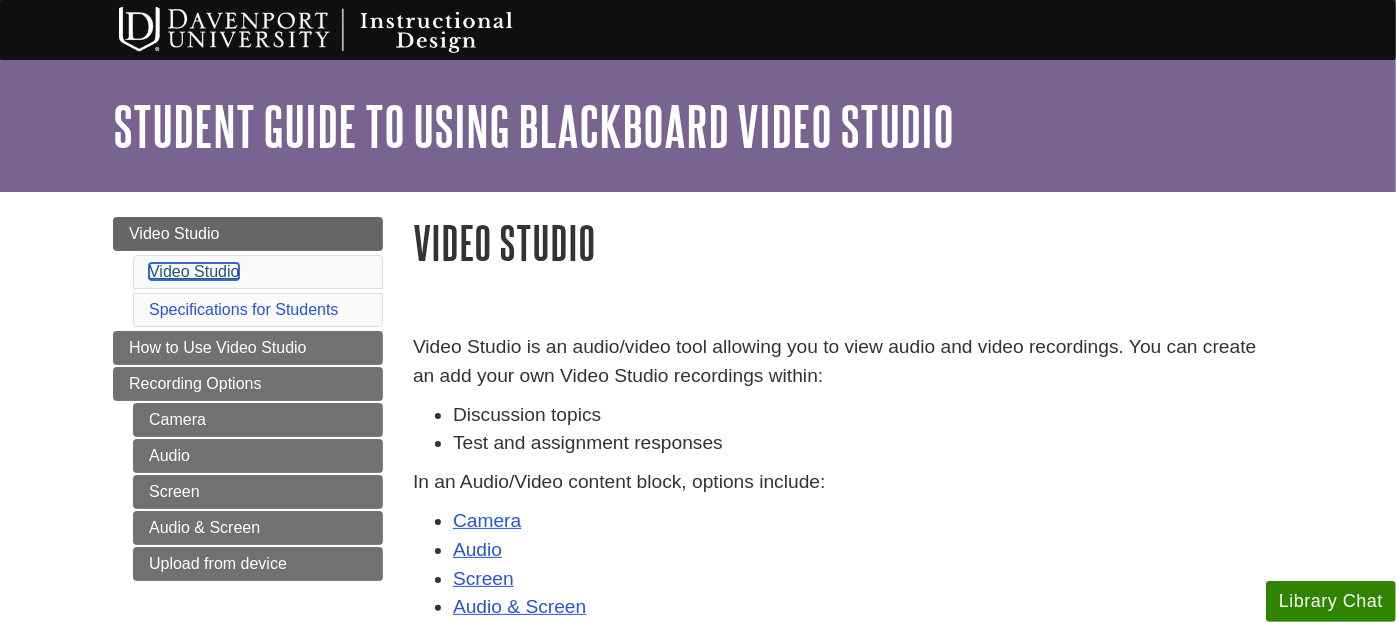 click on "Video Studio" at bounding box center (194, 271) 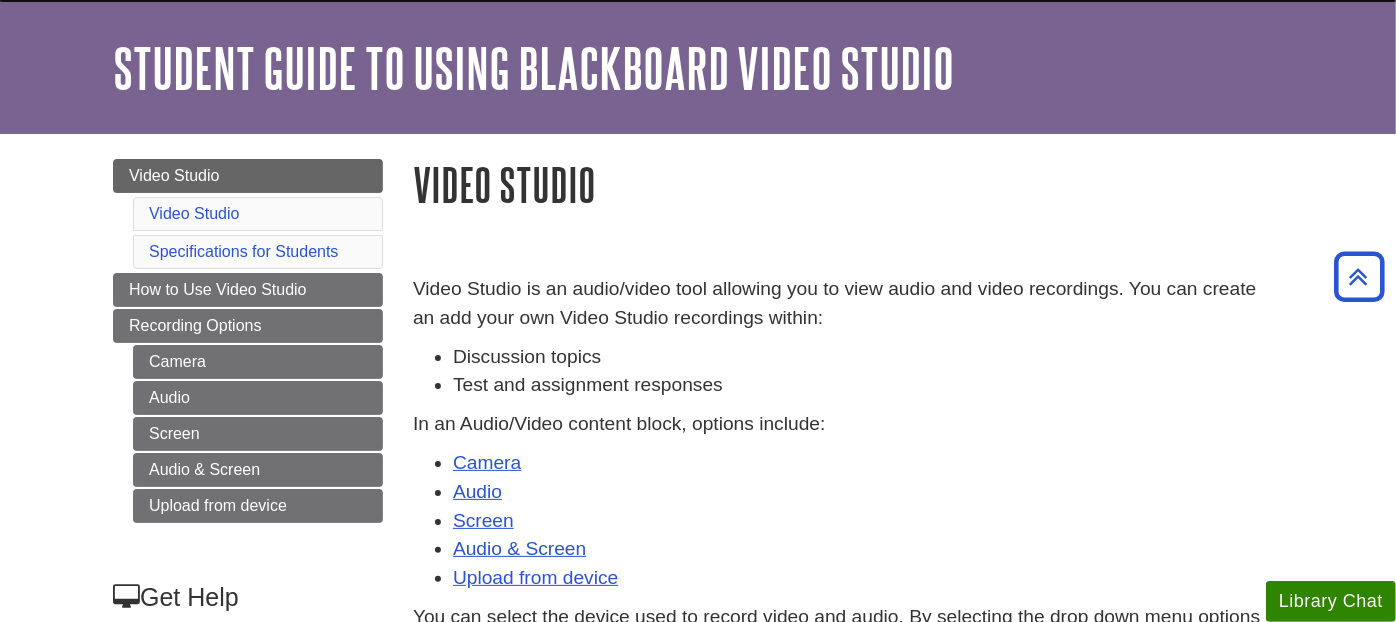 scroll, scrollTop: 0, scrollLeft: 0, axis: both 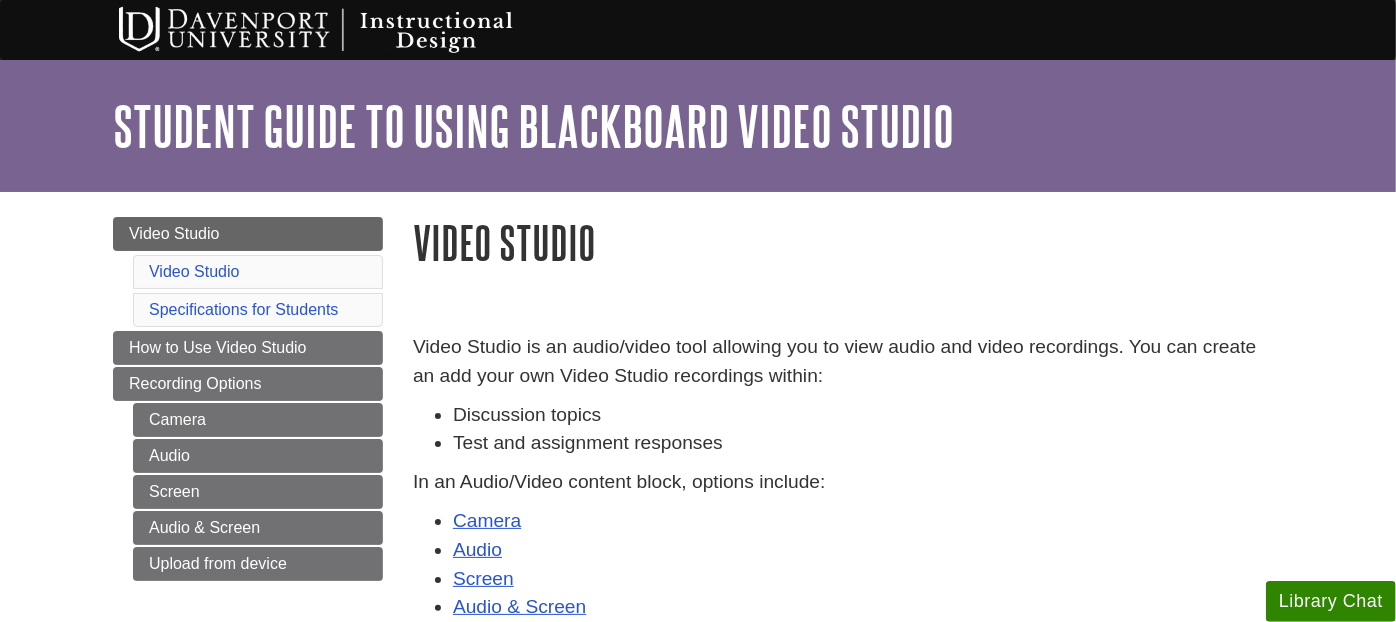 click on "Skip to Main Content
My DU Home
My Davenport   DU Library Library Guides Instructional Design Student Guide to Using Blackboard Video Studio Video Studio
Search this Guide
Search
Student Guide to Using Blackboard Video Studio
Menu" at bounding box center (698, 894) 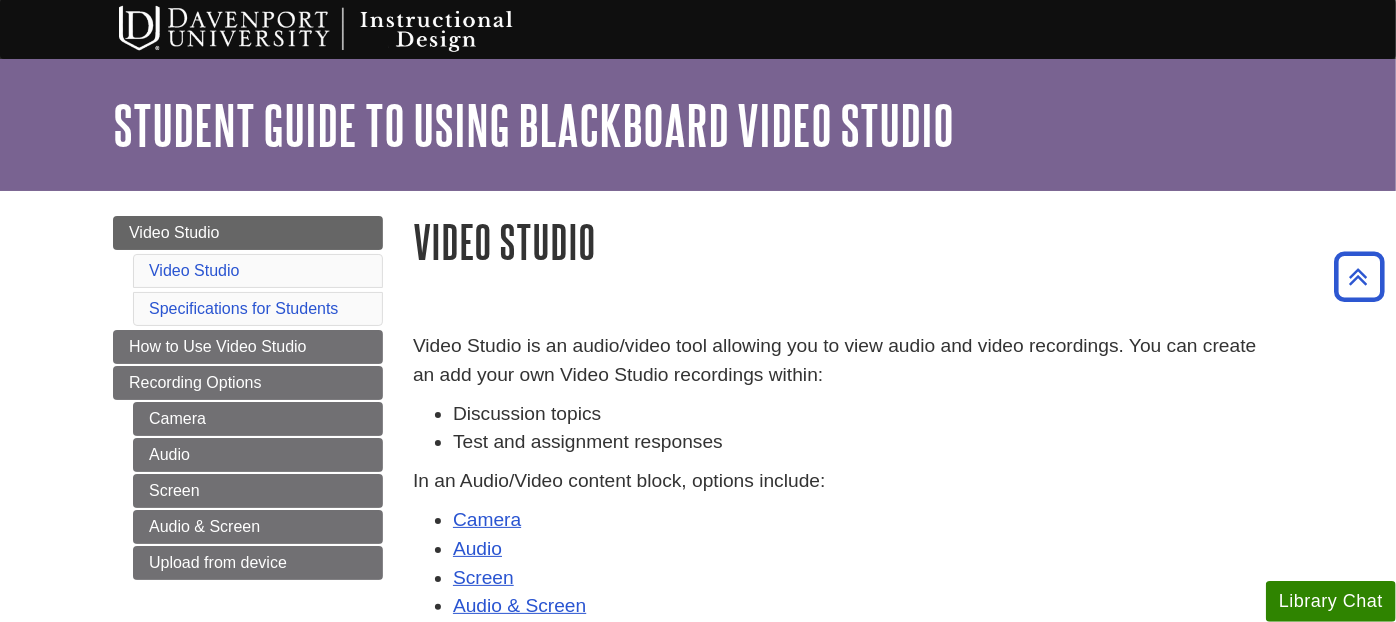 scroll, scrollTop: 0, scrollLeft: 0, axis: both 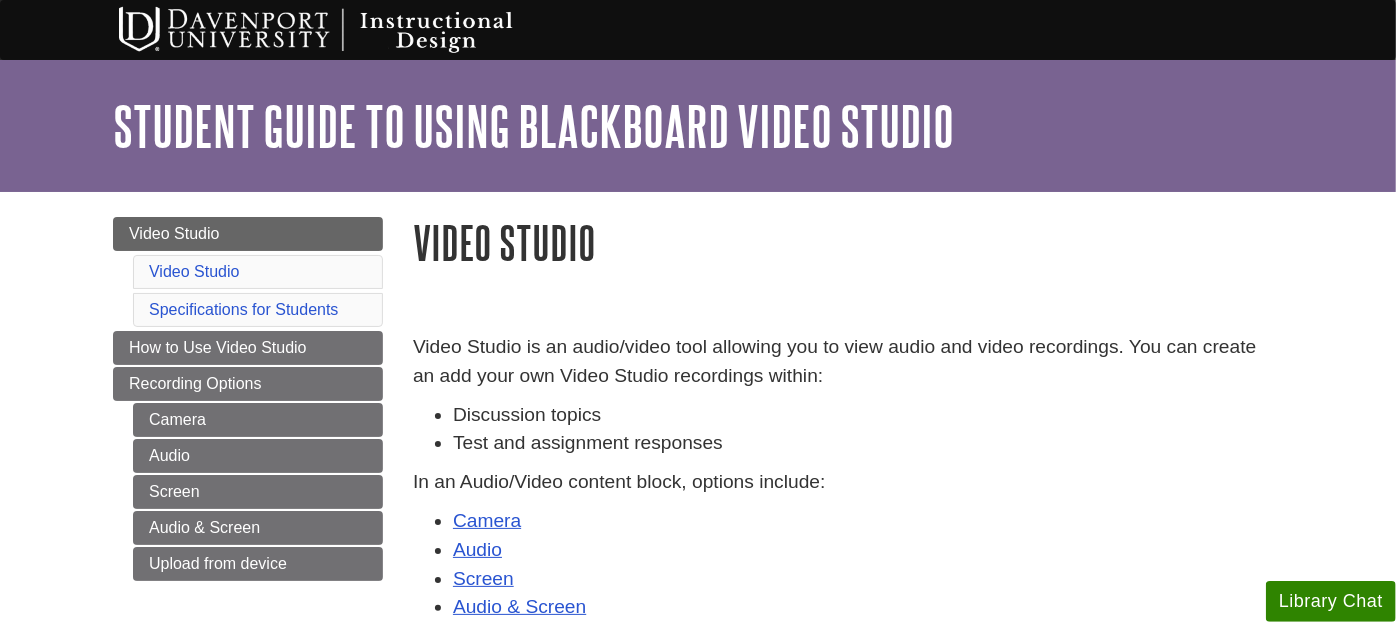 click on "Skip to Main Content
My DU Home
My Davenport   DU Library Library Guides Instructional Design Student Guide to Using Blackboard Video Studio Video Studio
Search this Guide
Search
Student Guide to Using Blackboard Video Studio
Menu" at bounding box center (698, 894) 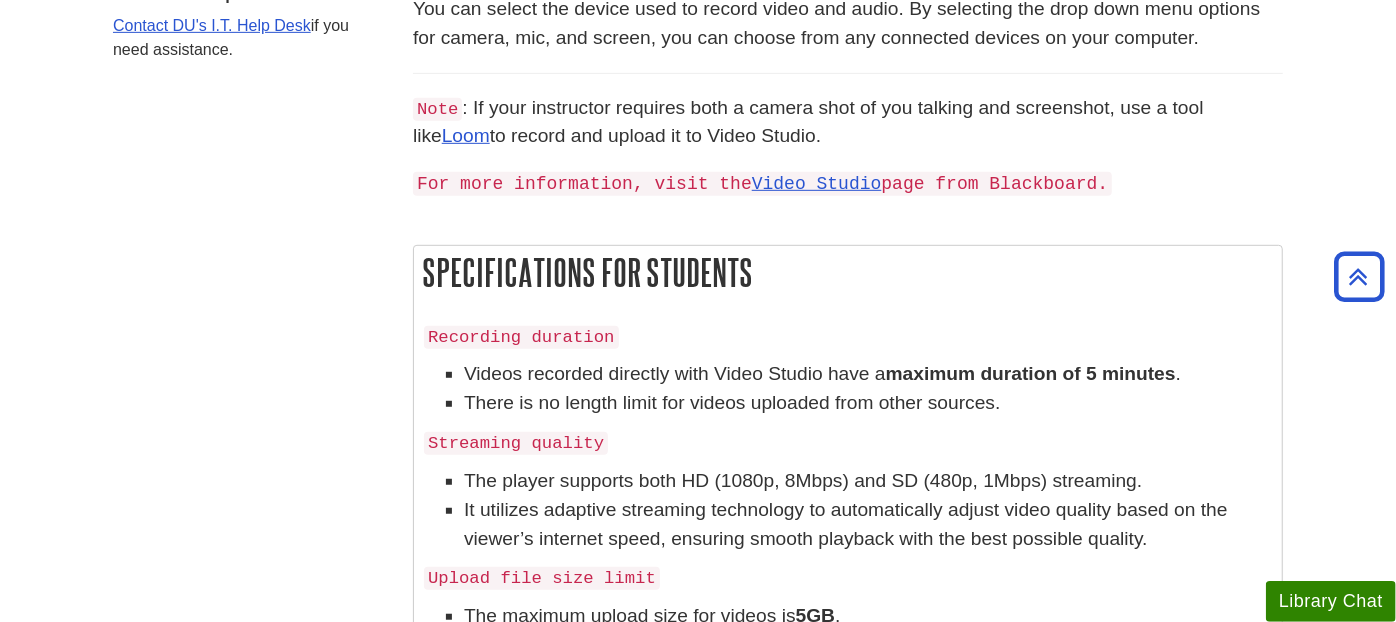 scroll, scrollTop: 777, scrollLeft: 0, axis: vertical 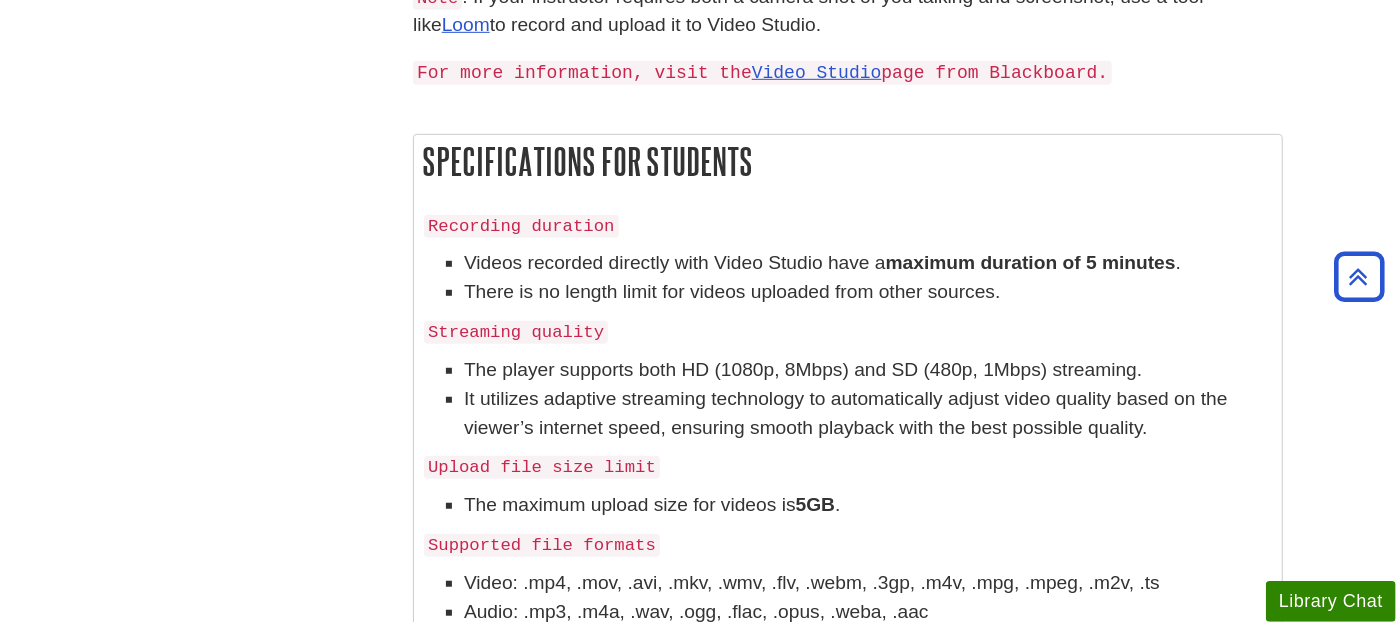 click on "Skip to Main Content
My DU Home
My Davenport   DU Library Library Guides Instructional Design Student Guide to Using Blackboard Video Studio Video Studio
Search this Guide
Search
Student Guide to Using Blackboard Video Studio
Menu" at bounding box center (698, 117) 